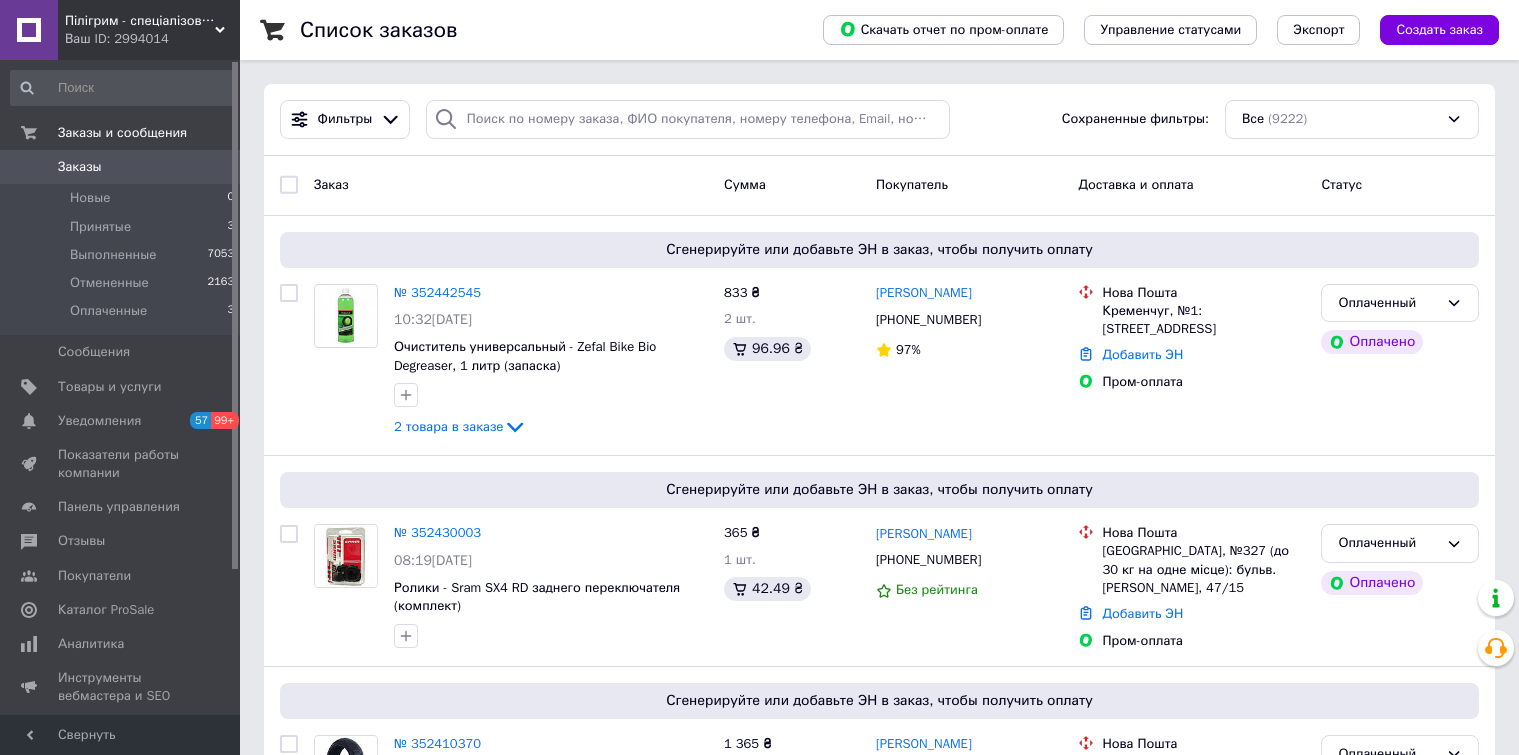 scroll, scrollTop: 0, scrollLeft: 0, axis: both 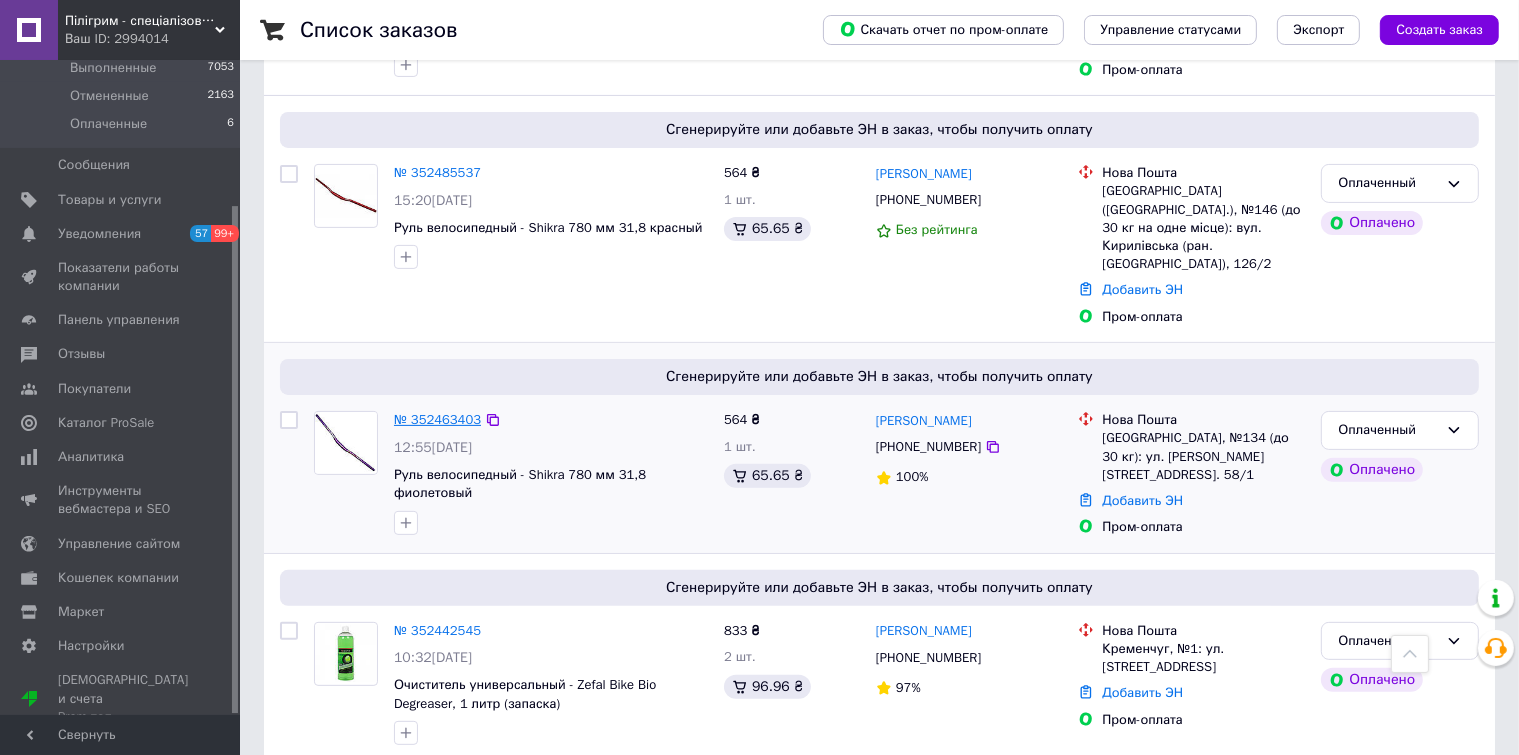 click on "№ 352463403" at bounding box center [437, 419] 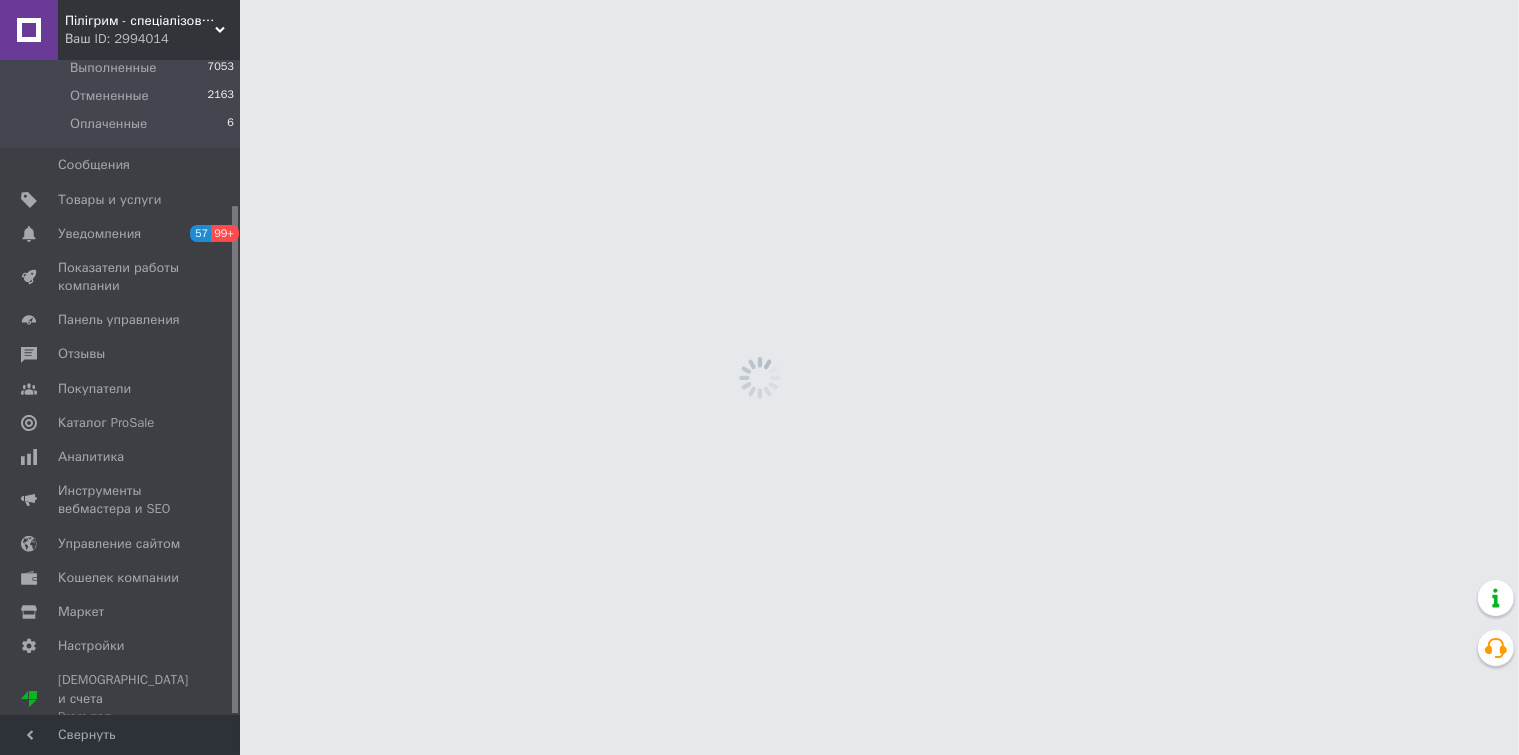 scroll, scrollTop: 0, scrollLeft: 0, axis: both 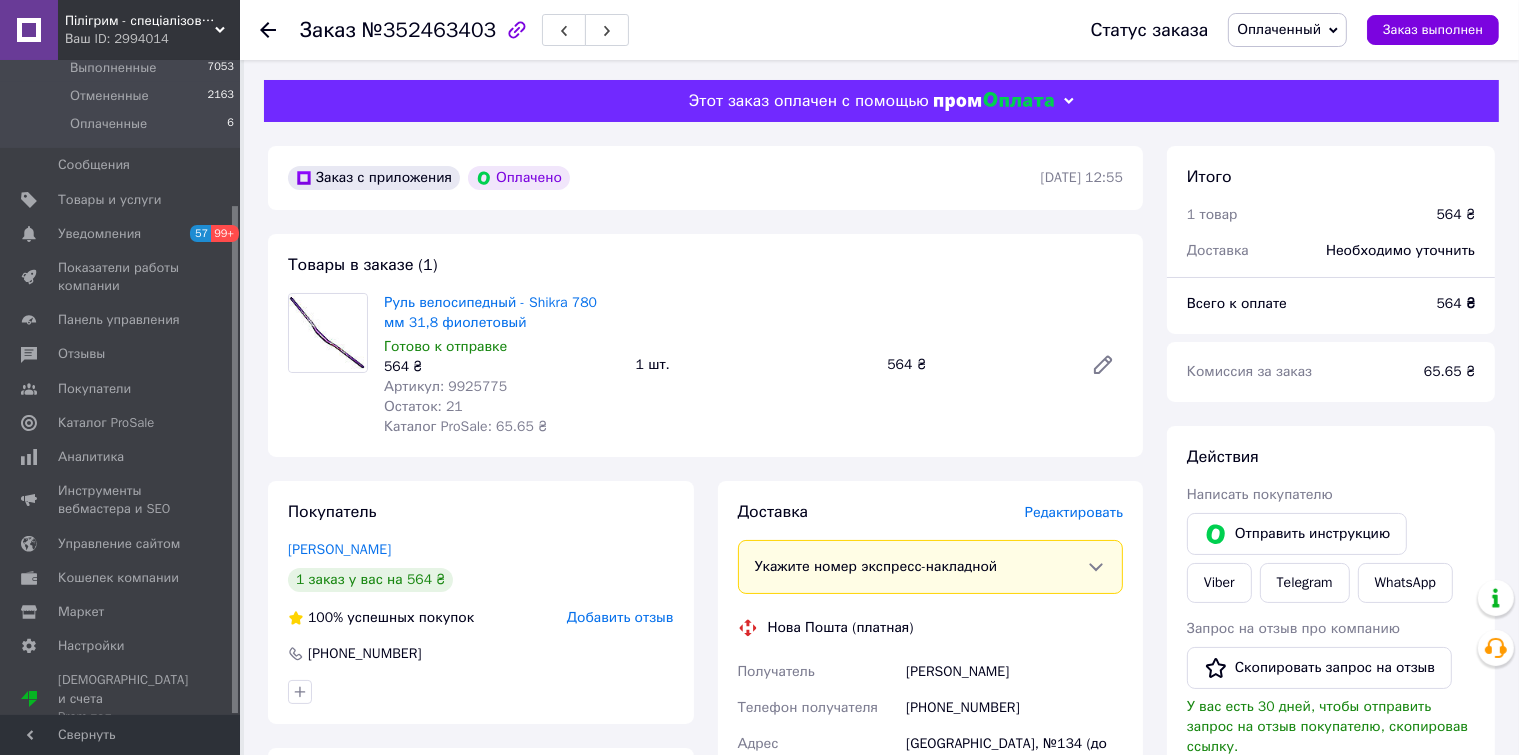 click on "Артикул: 9925775" at bounding box center [445, 386] 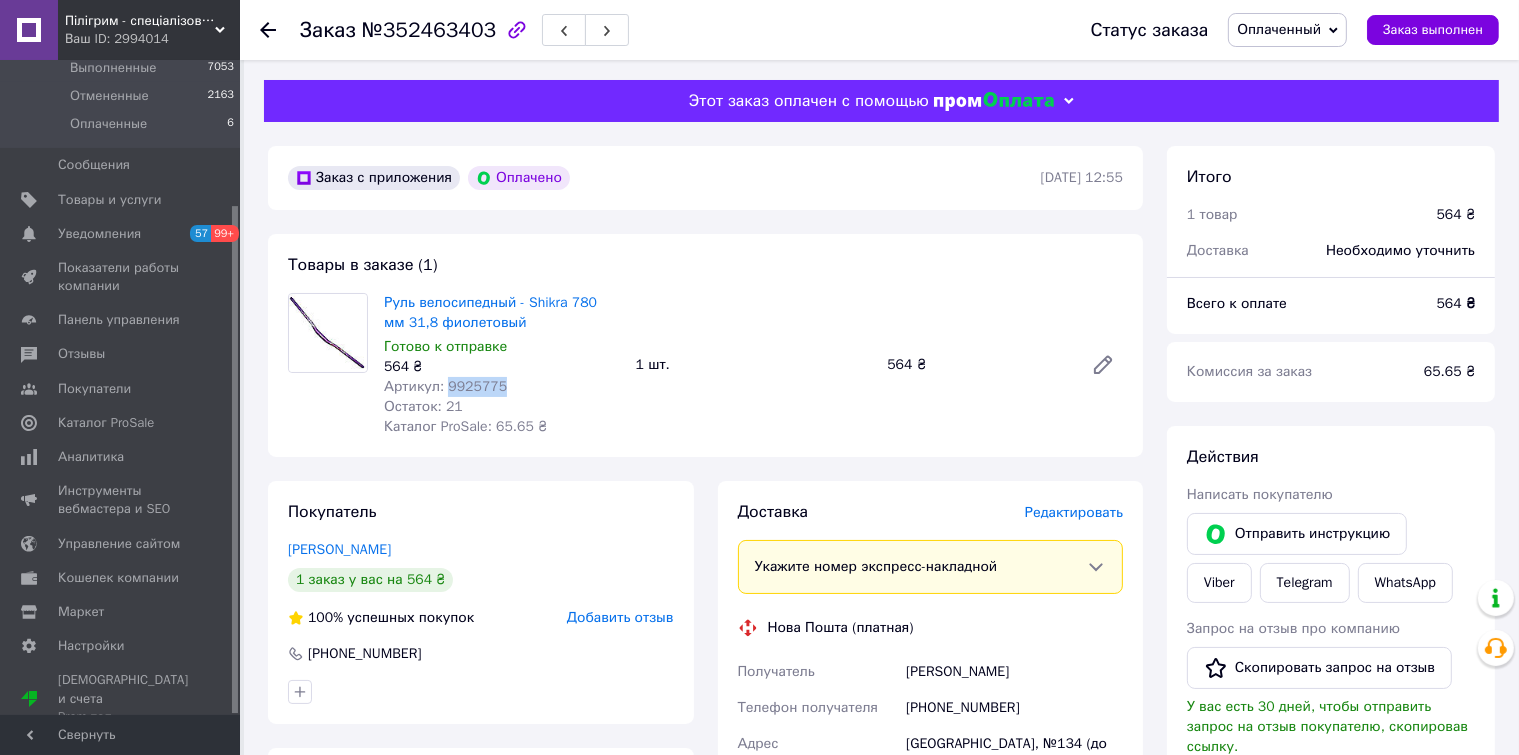 click on "Артикул: 9925775" at bounding box center [445, 386] 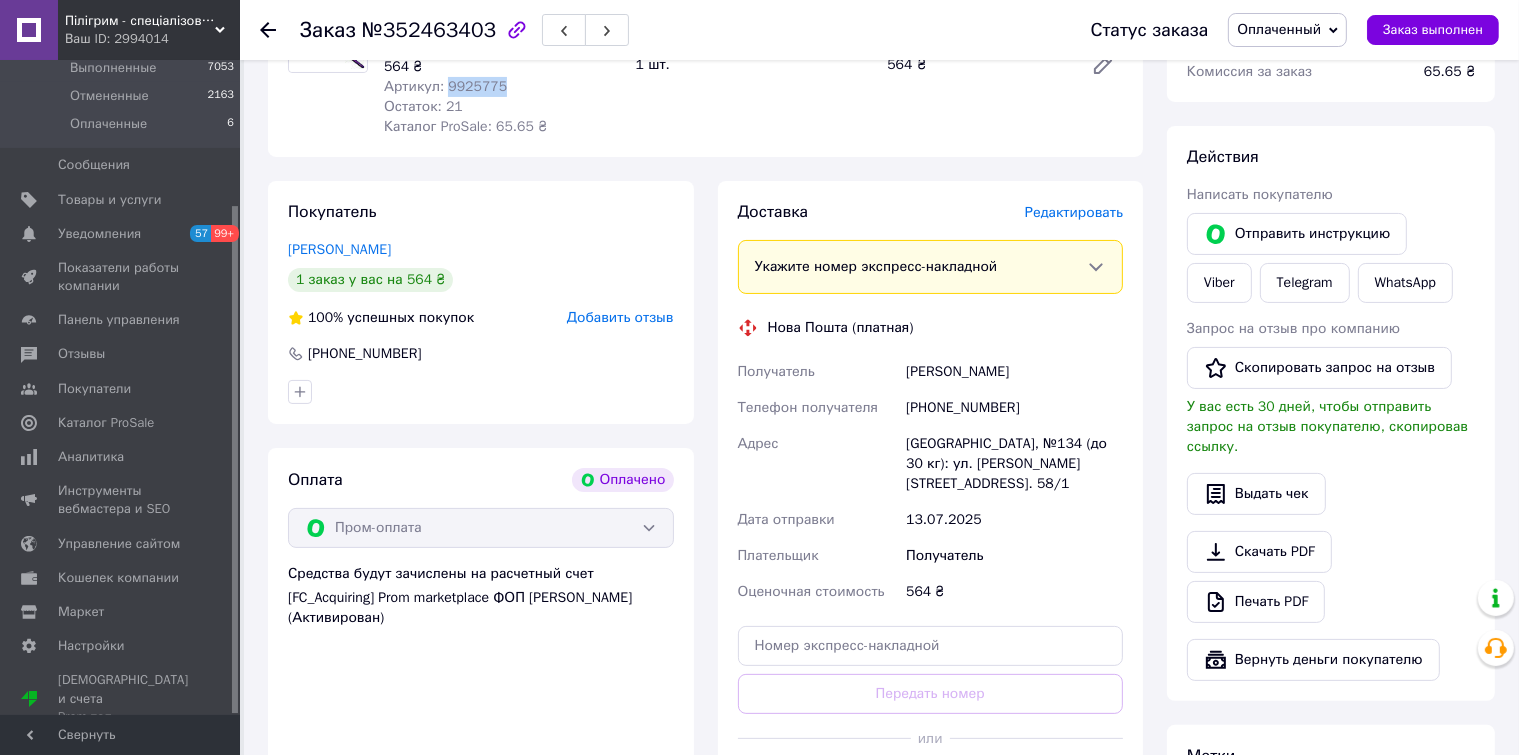 scroll, scrollTop: 500, scrollLeft: 0, axis: vertical 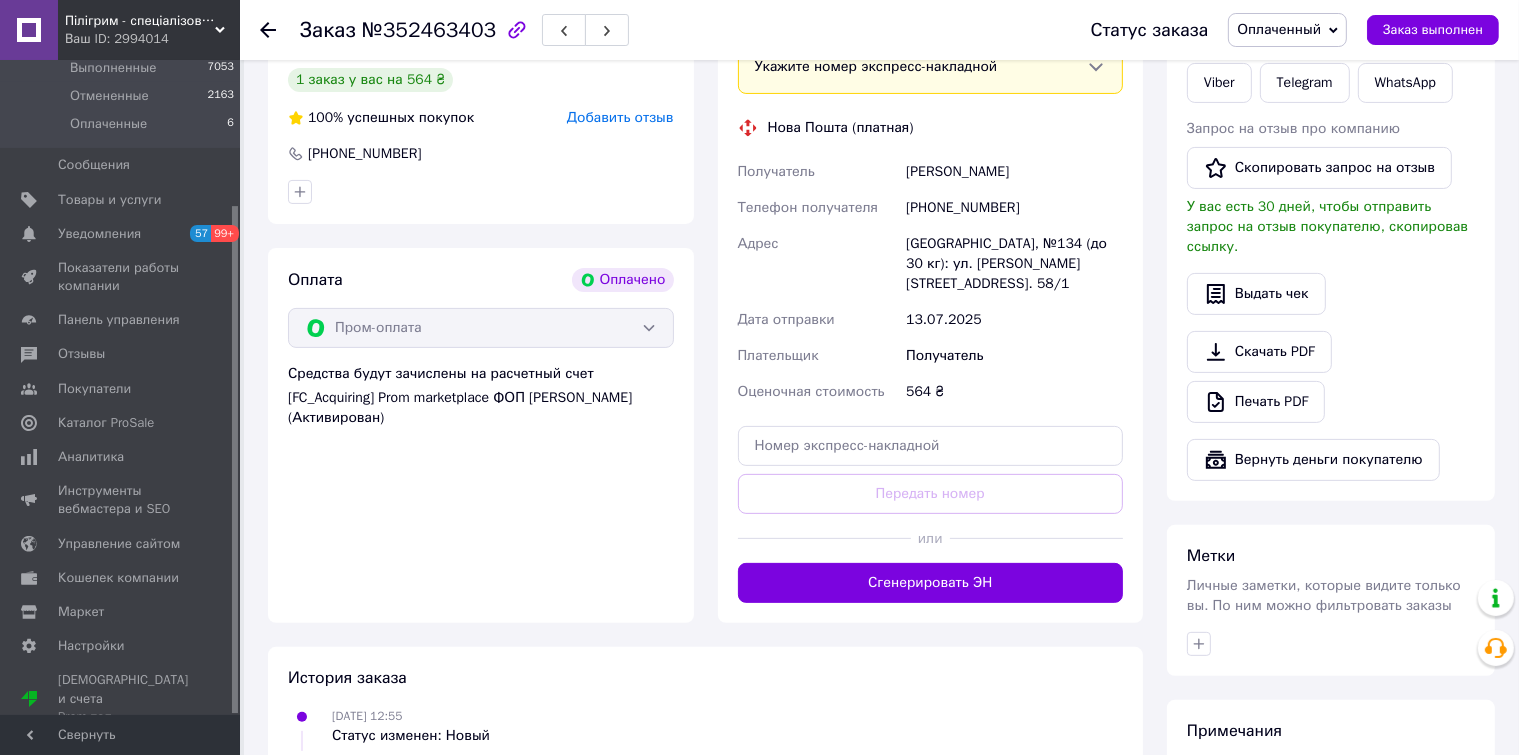 click on "[PHONE_NUMBER]" at bounding box center (1014, 208) 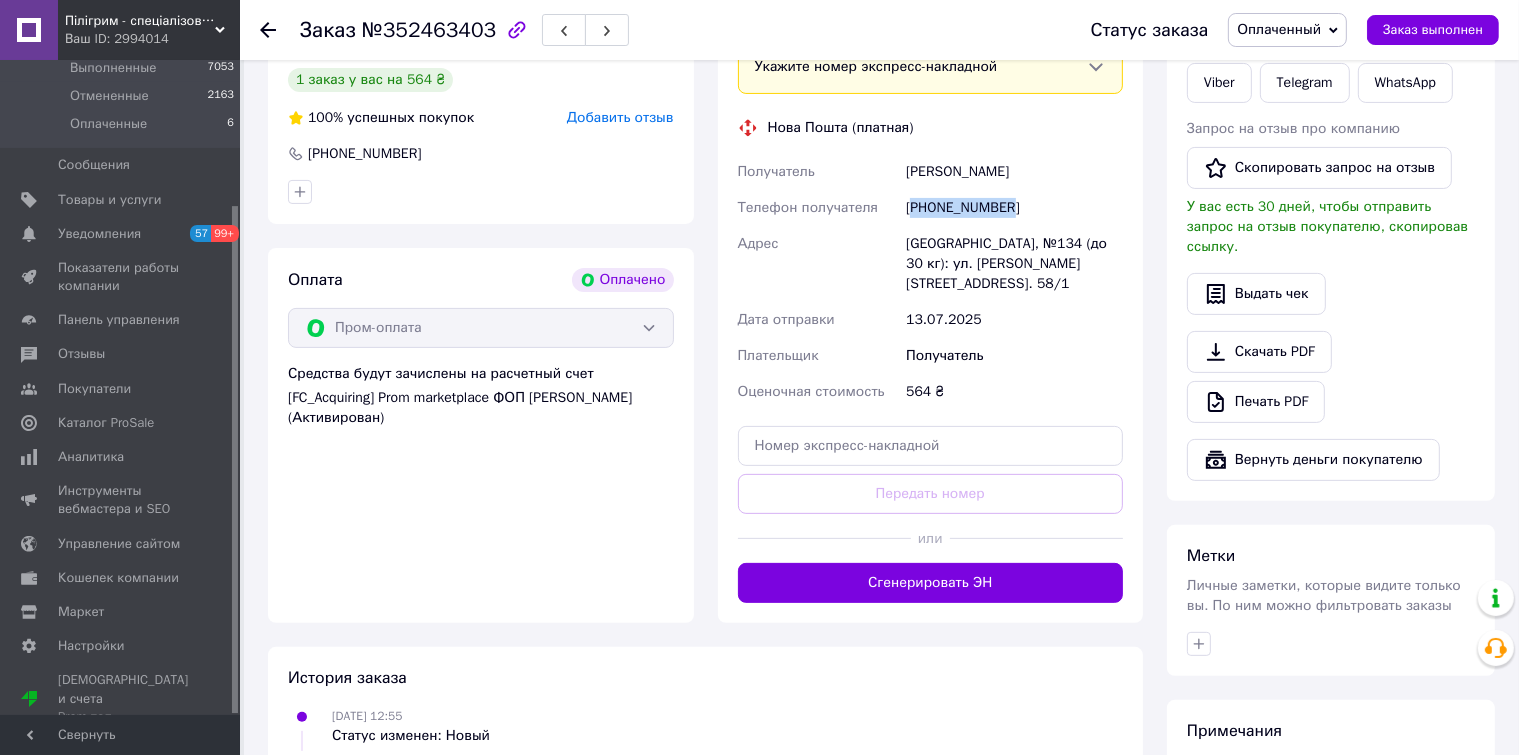 click on "[PHONE_NUMBER]" at bounding box center (1014, 208) 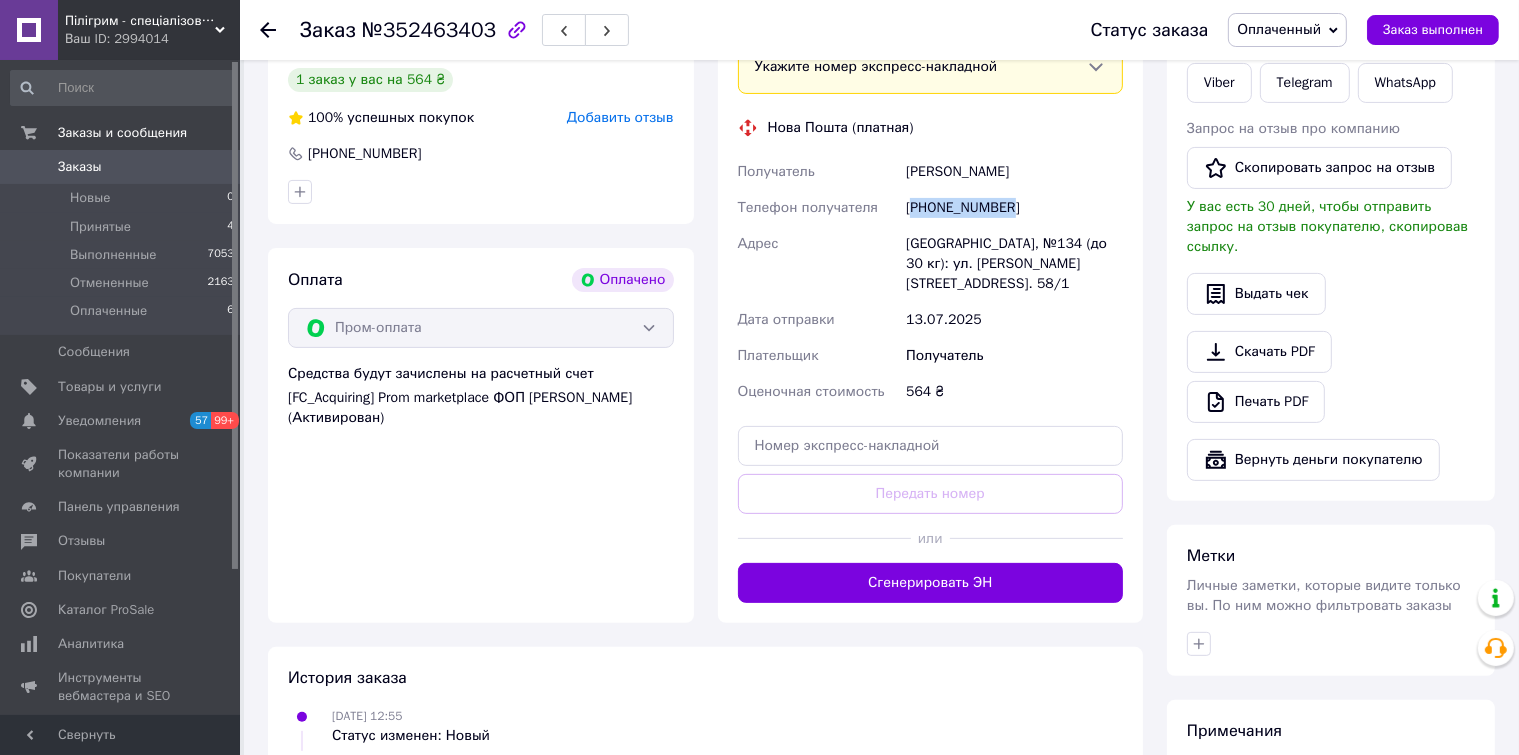click on "Заказы" at bounding box center (80, 167) 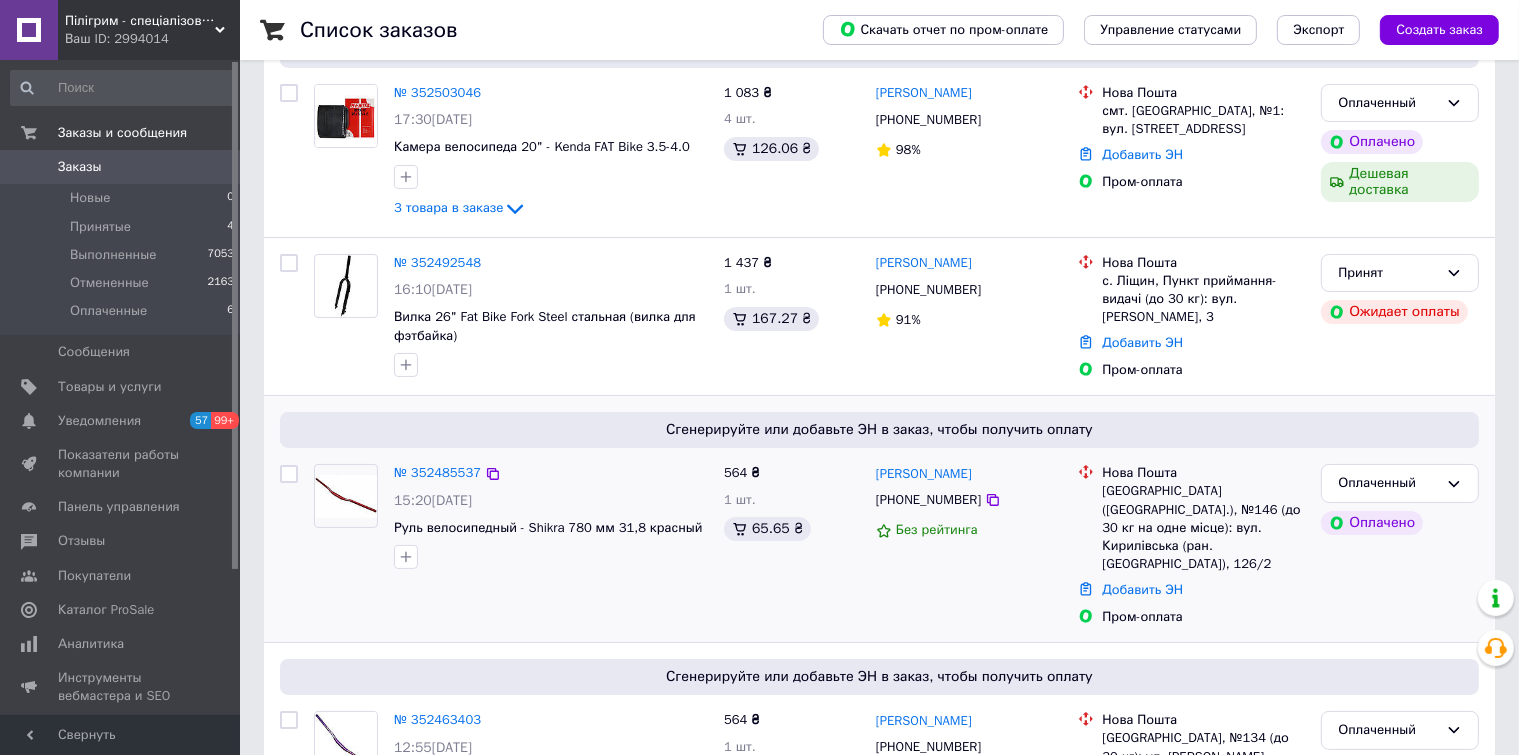 scroll, scrollTop: 400, scrollLeft: 0, axis: vertical 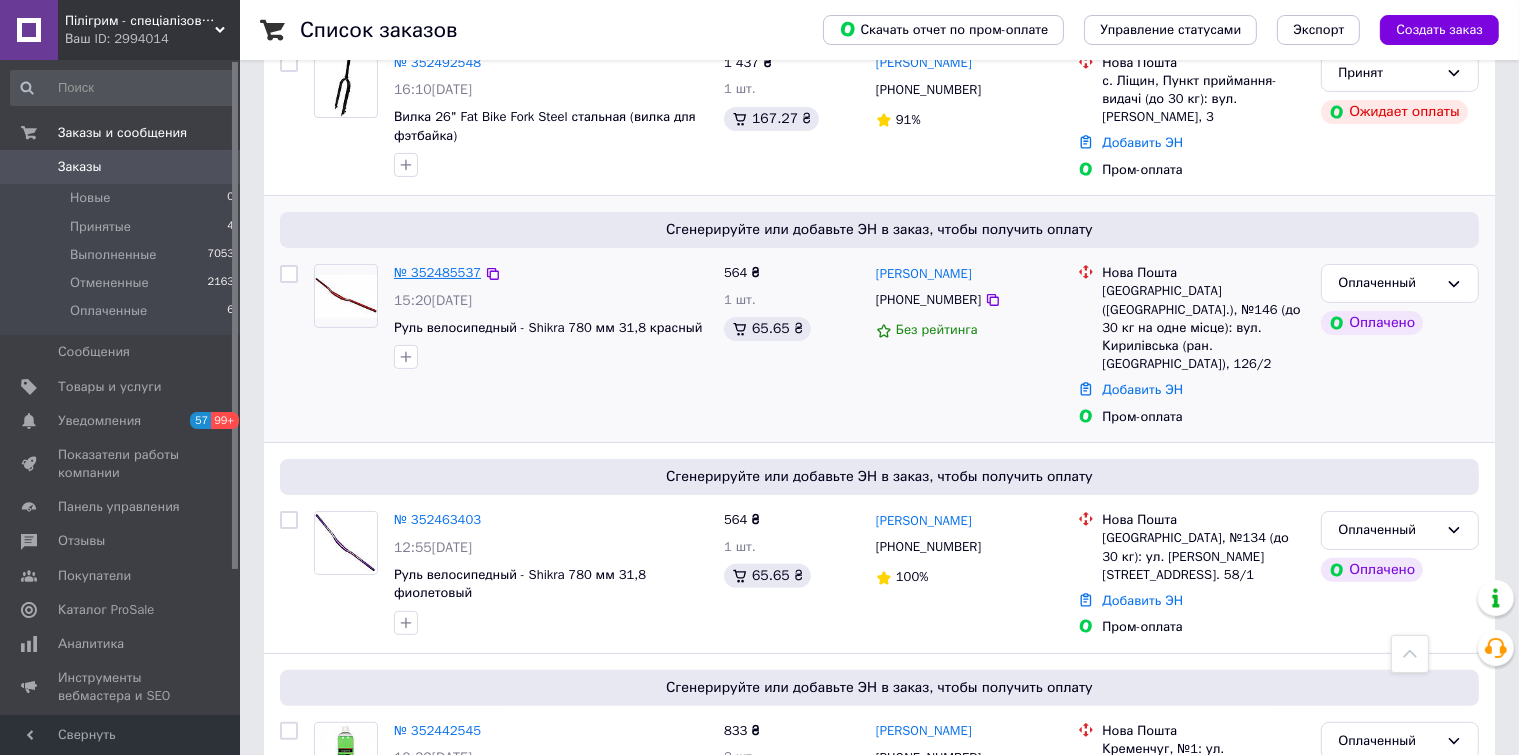 click on "№ 352485537" at bounding box center (437, 272) 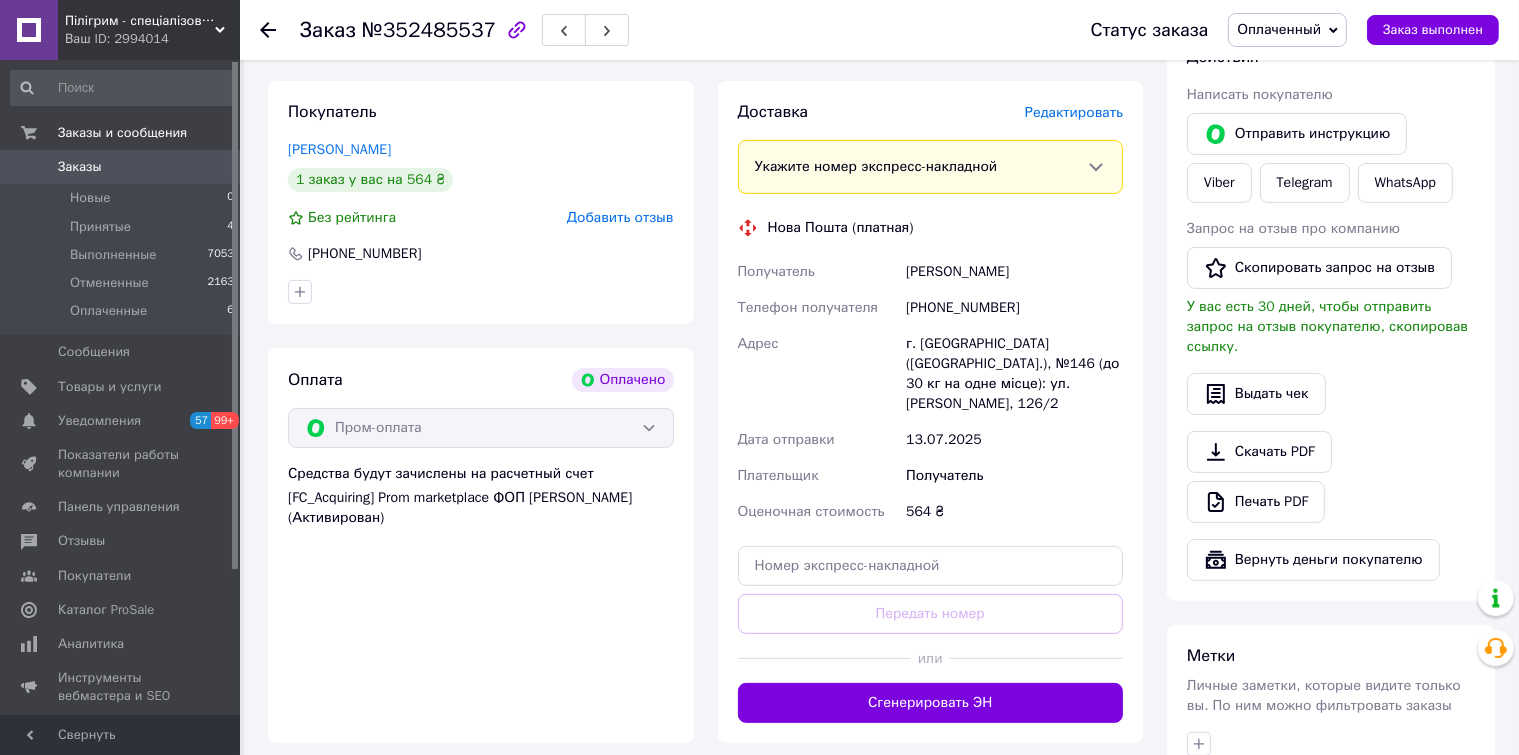 scroll, scrollTop: 100, scrollLeft: 0, axis: vertical 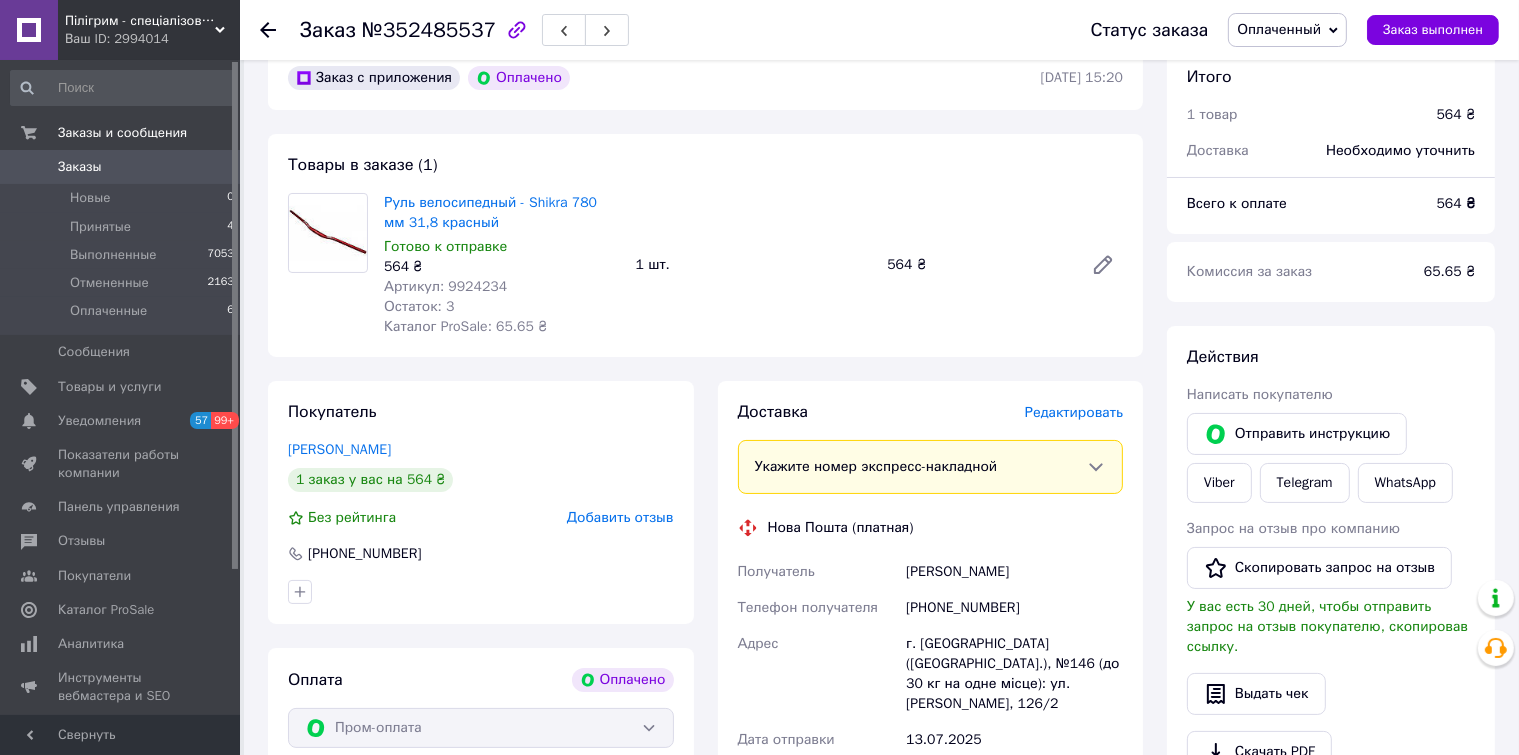 click on "Артикул: 9924234" at bounding box center (445, 286) 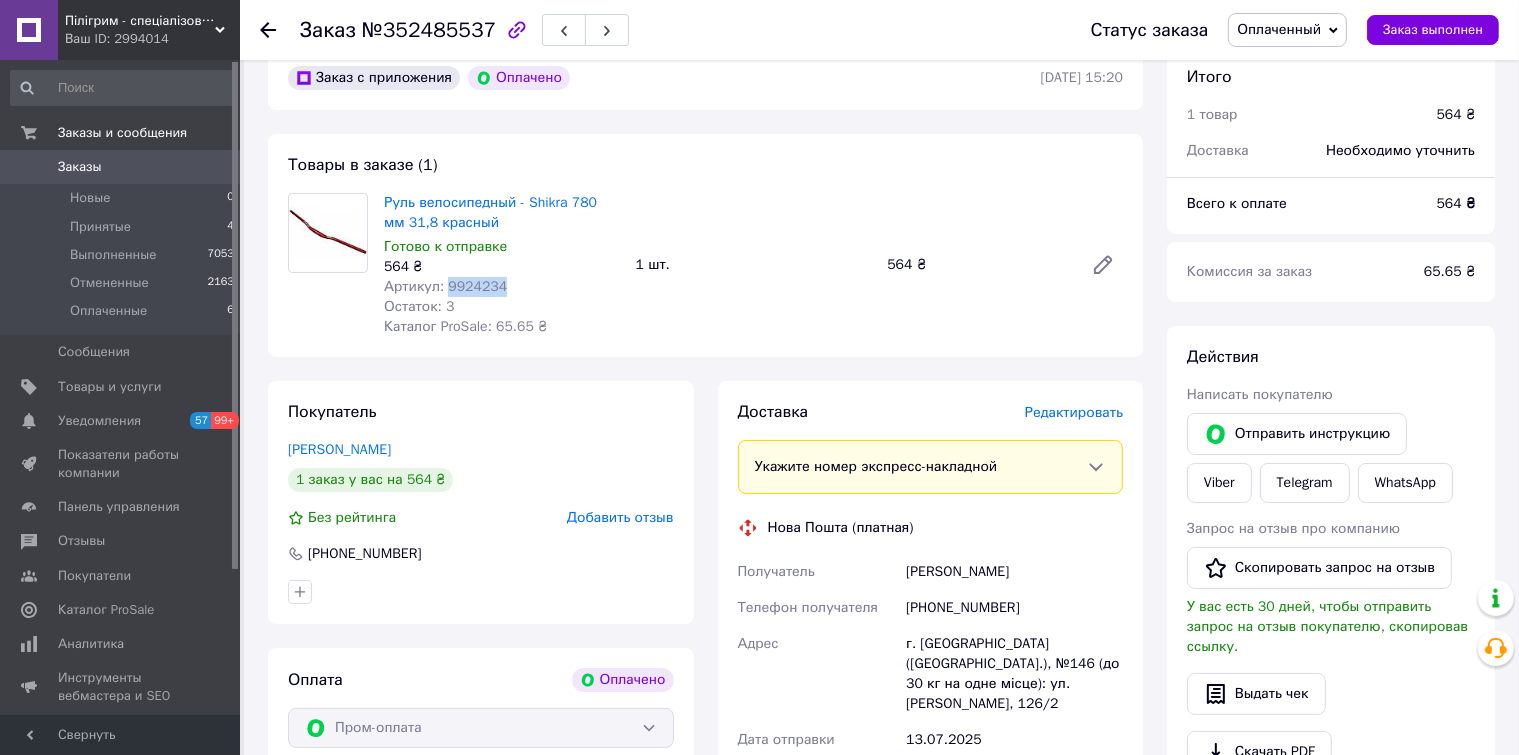 click on "Артикул: 9924234" at bounding box center (445, 286) 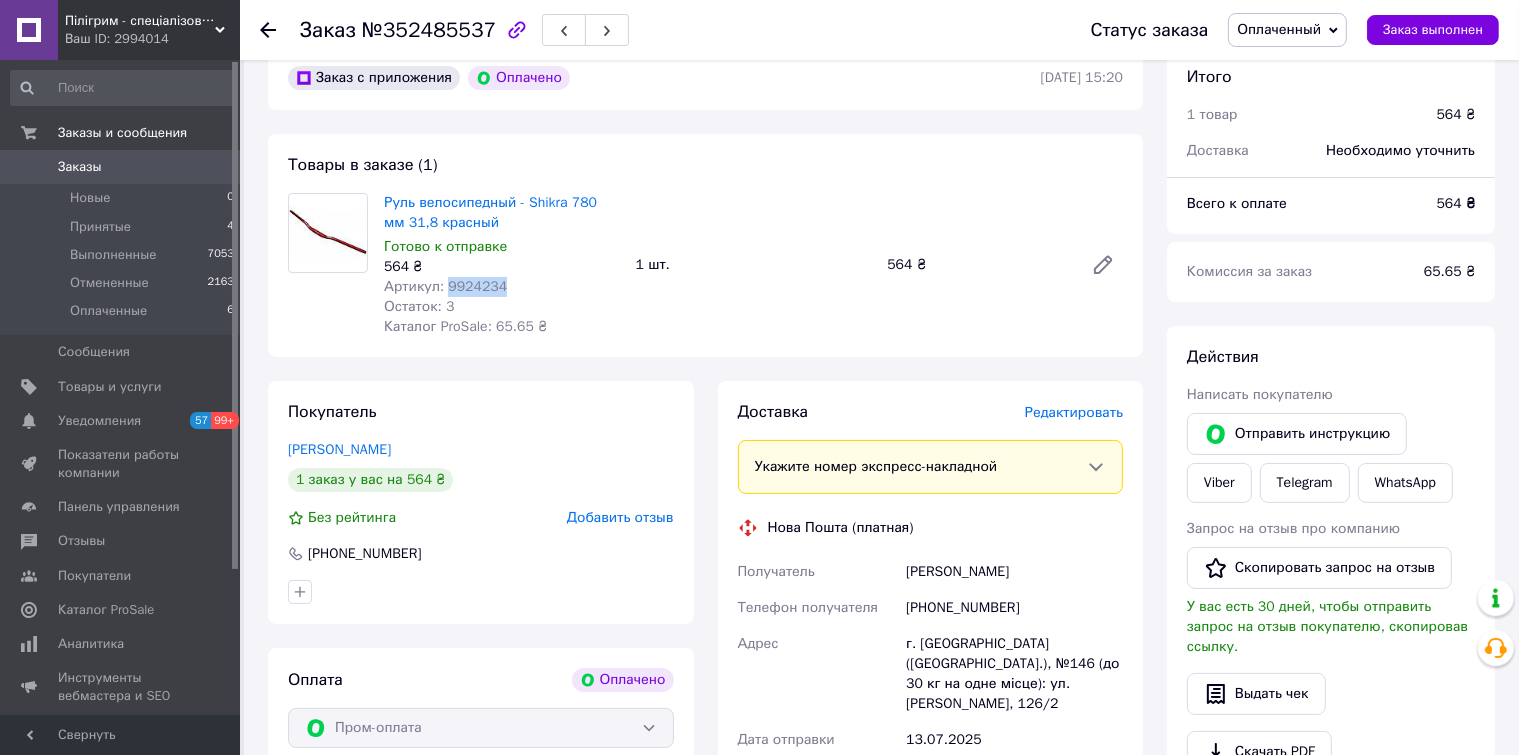 copy on "9924234" 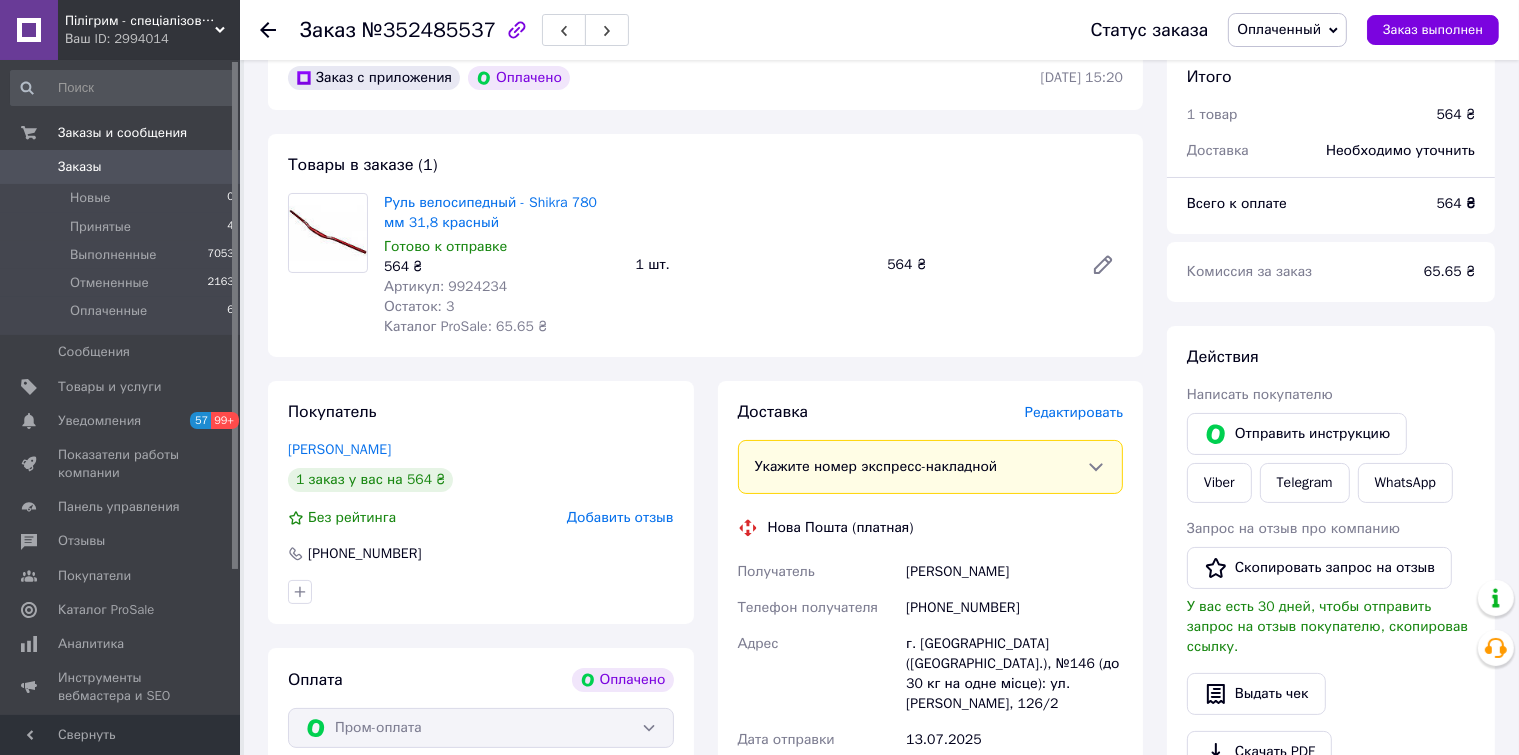 click on "[PHONE_NUMBER]" at bounding box center [1014, 608] 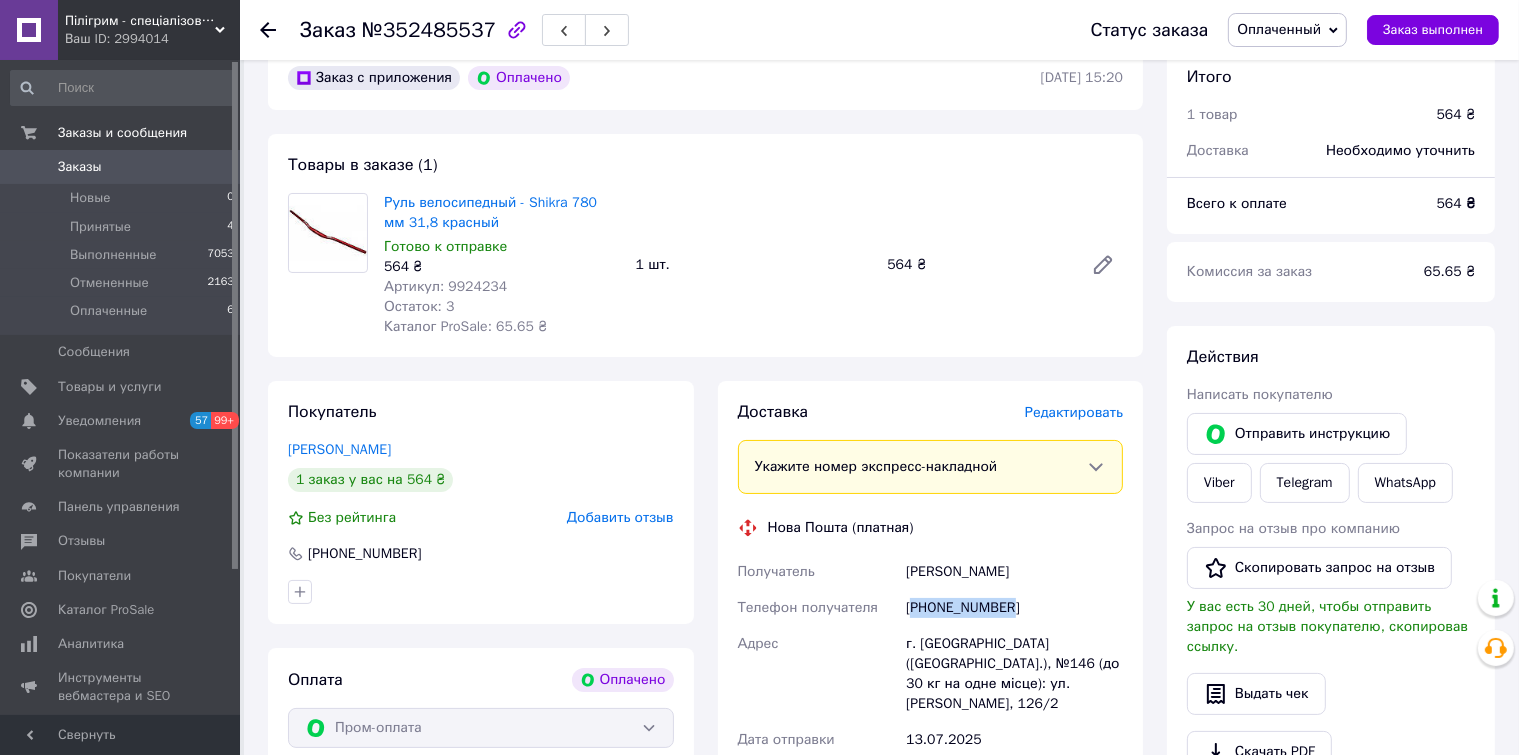 click on "[PHONE_NUMBER]" at bounding box center (1014, 608) 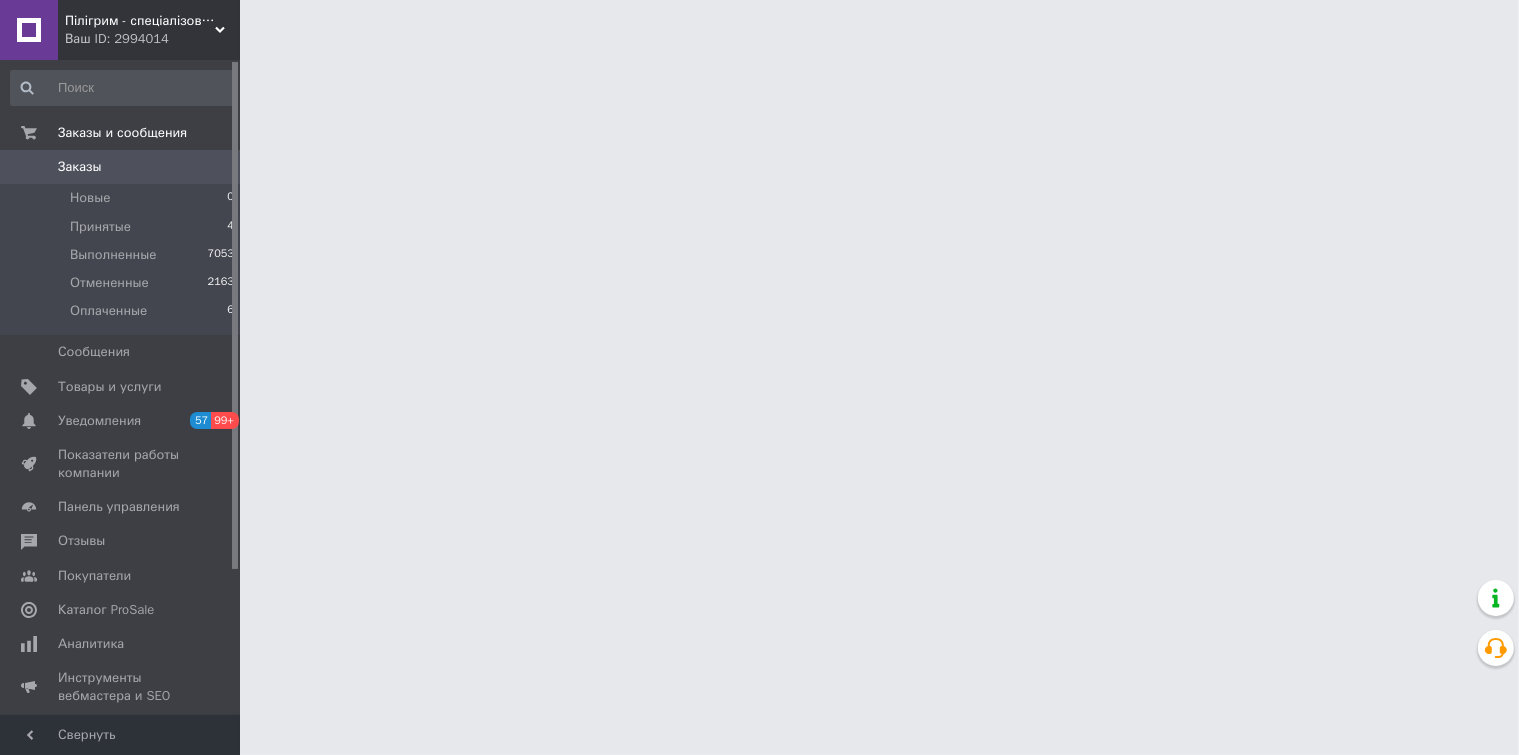 scroll, scrollTop: 0, scrollLeft: 0, axis: both 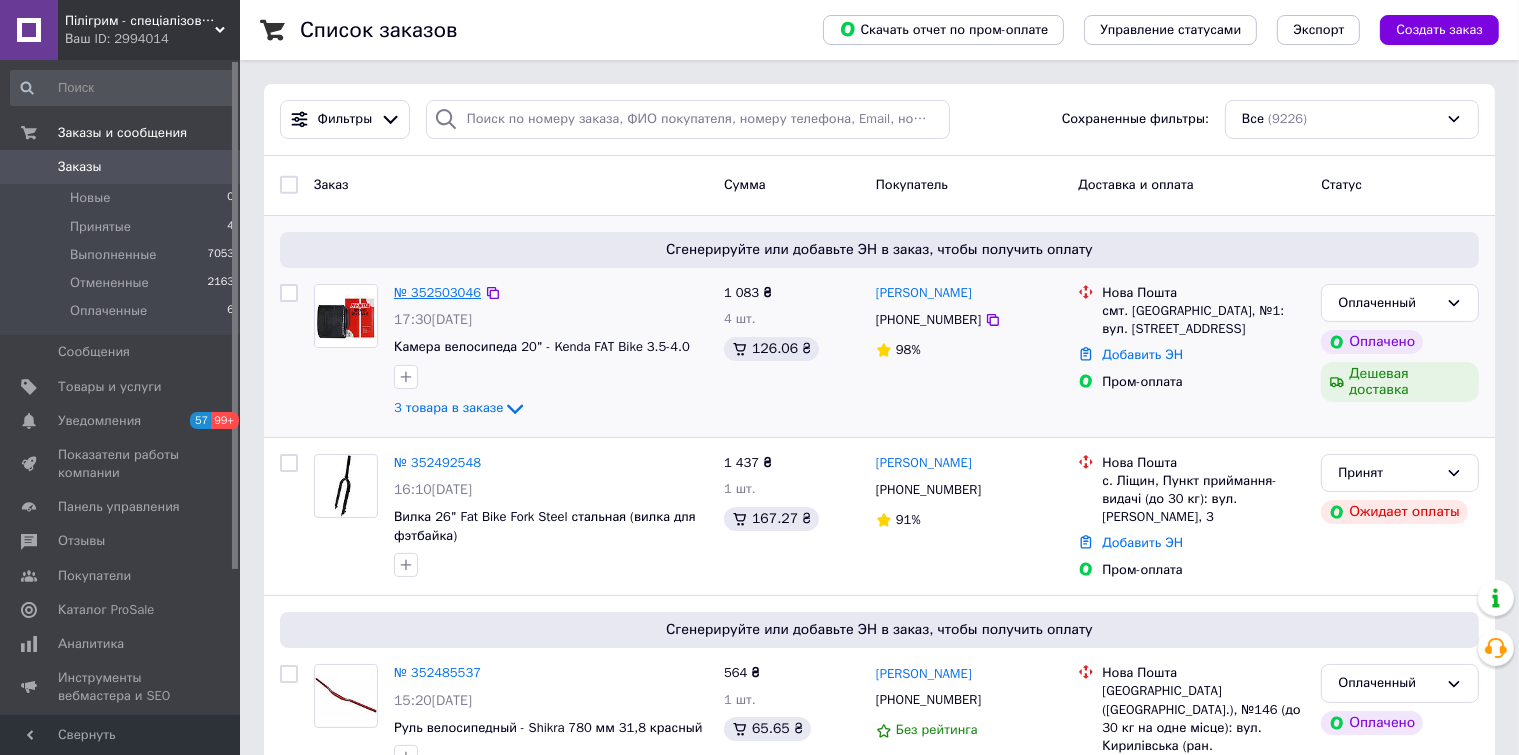 click on "№ 352503046" at bounding box center (437, 292) 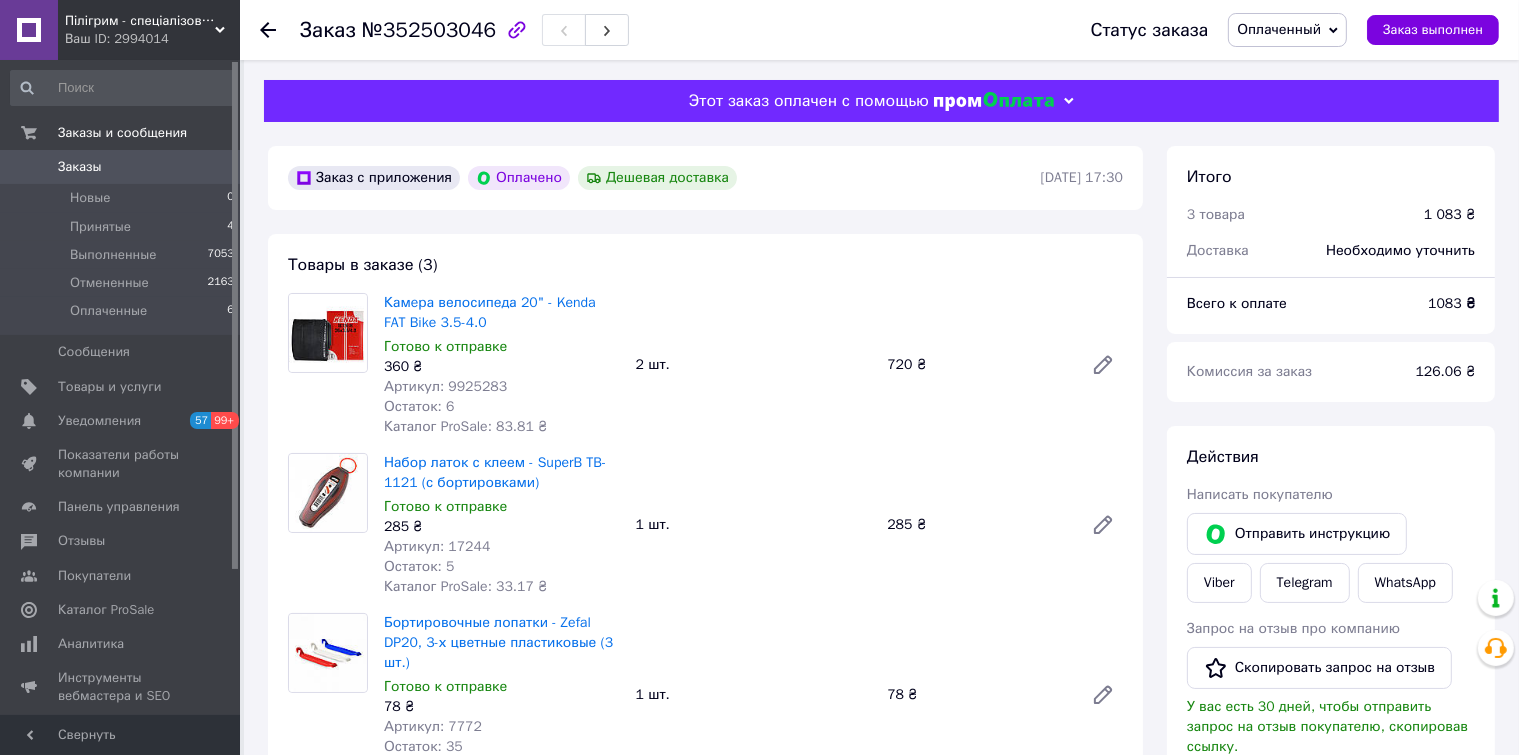 click on "Артикул: 9925283" at bounding box center [445, 386] 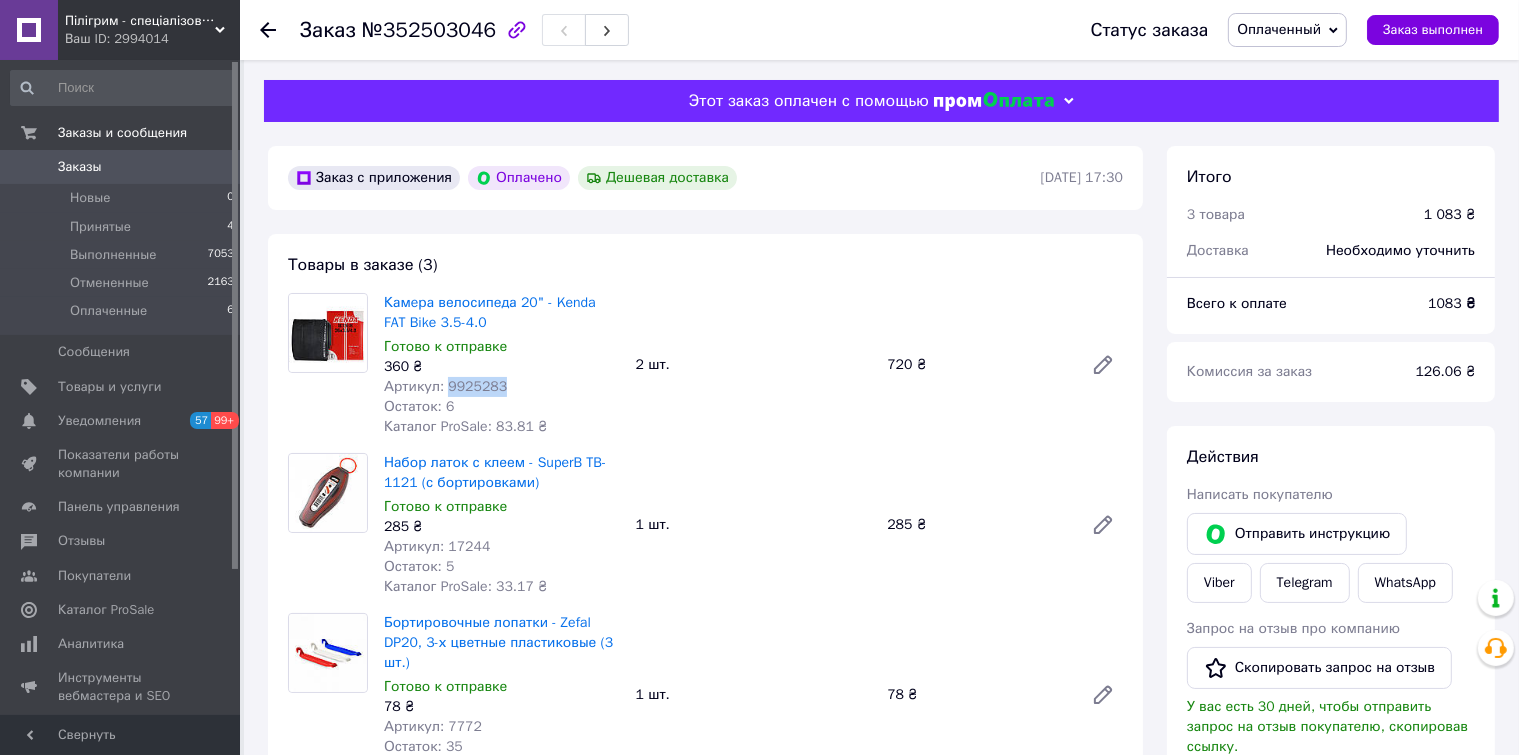click on "Артикул: 9925283" at bounding box center [445, 386] 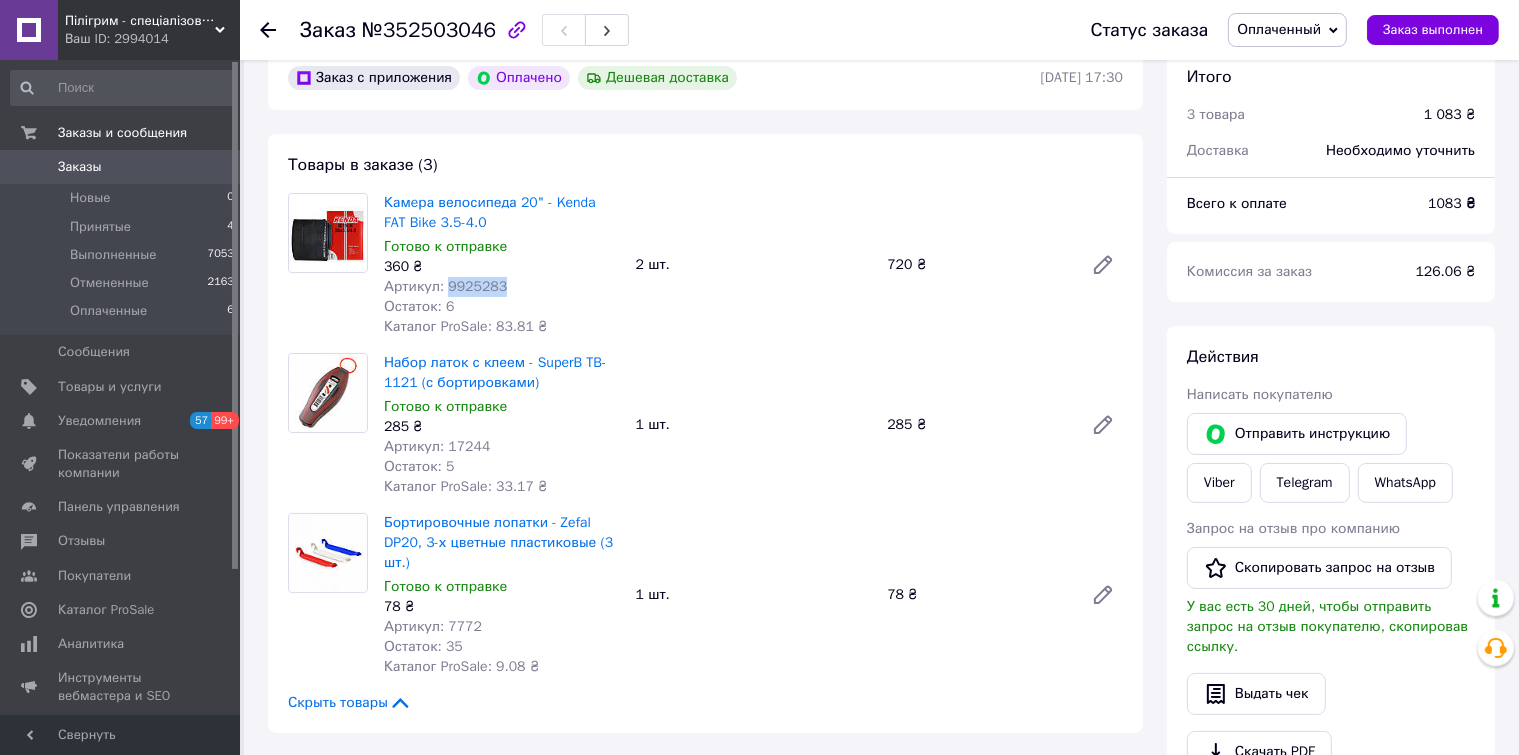 scroll, scrollTop: 200, scrollLeft: 0, axis: vertical 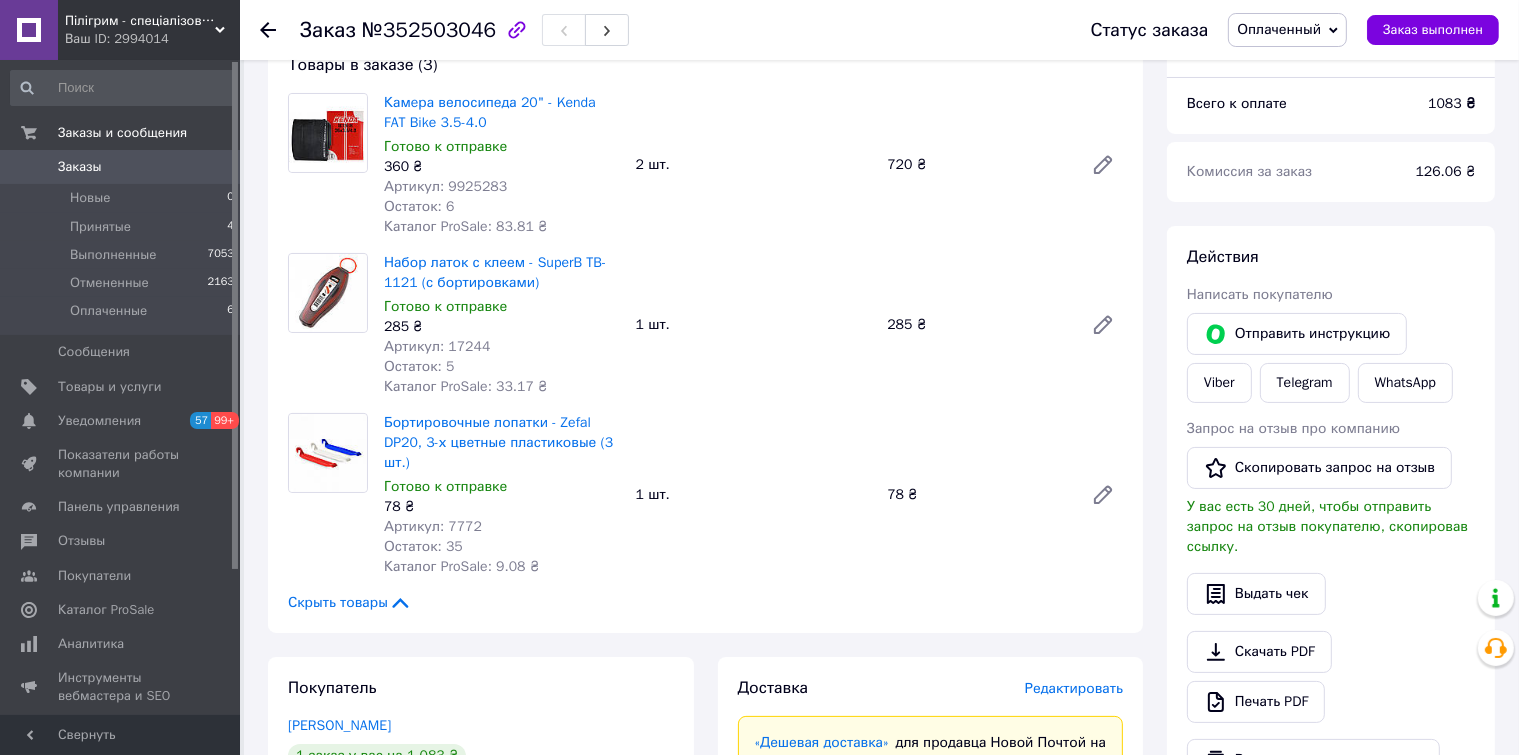 click on "Артикул: 17244" at bounding box center [437, 346] 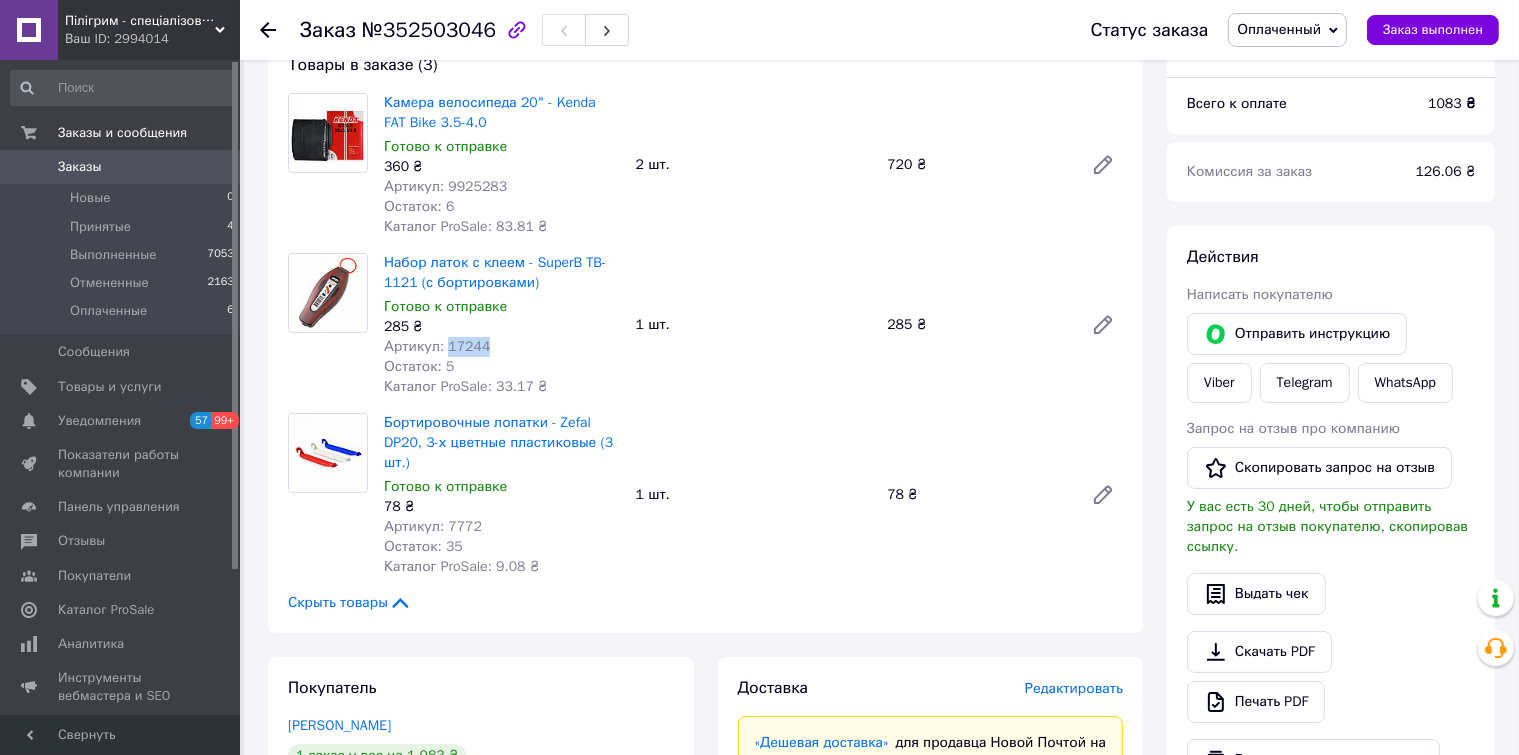 click on "Артикул: 17244" at bounding box center (437, 346) 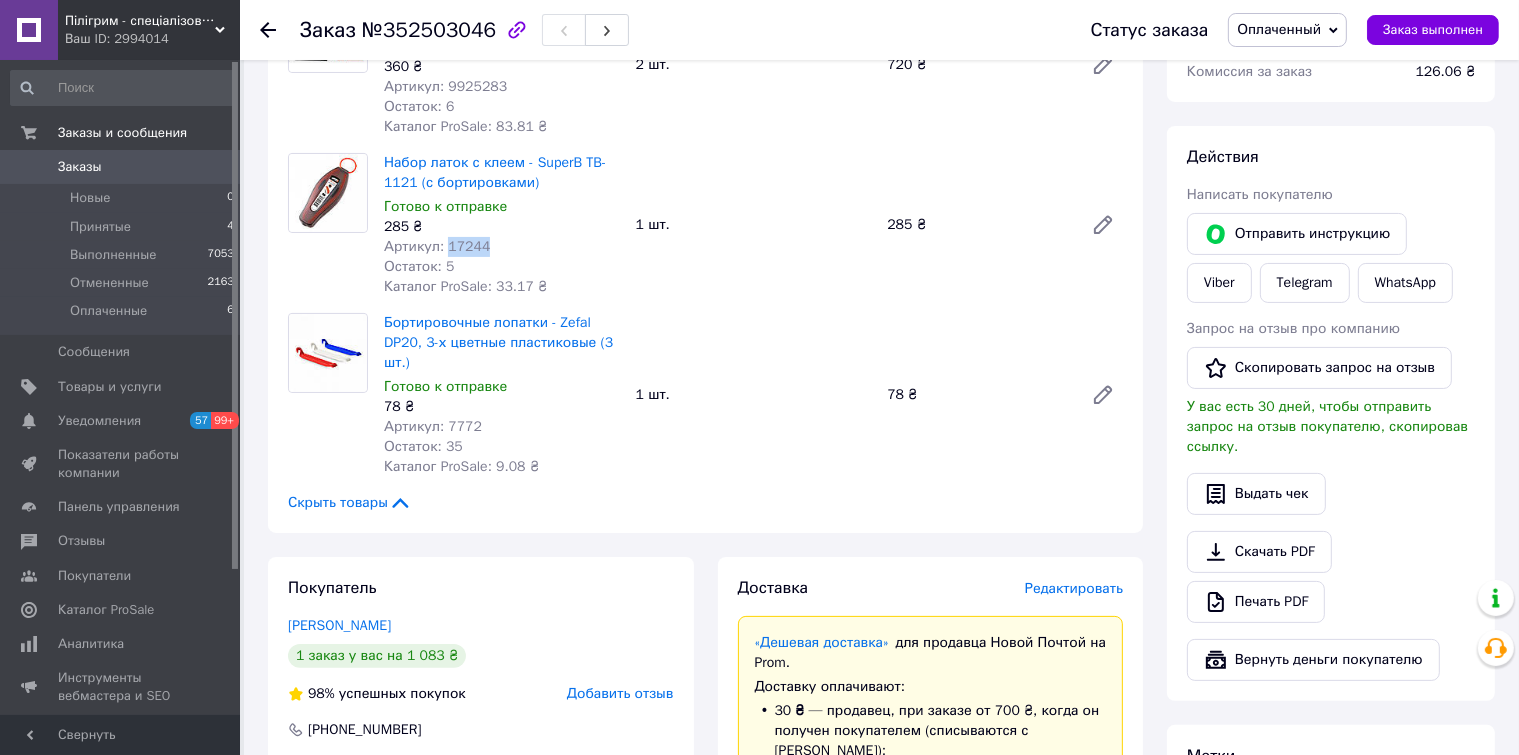scroll, scrollTop: 400, scrollLeft: 0, axis: vertical 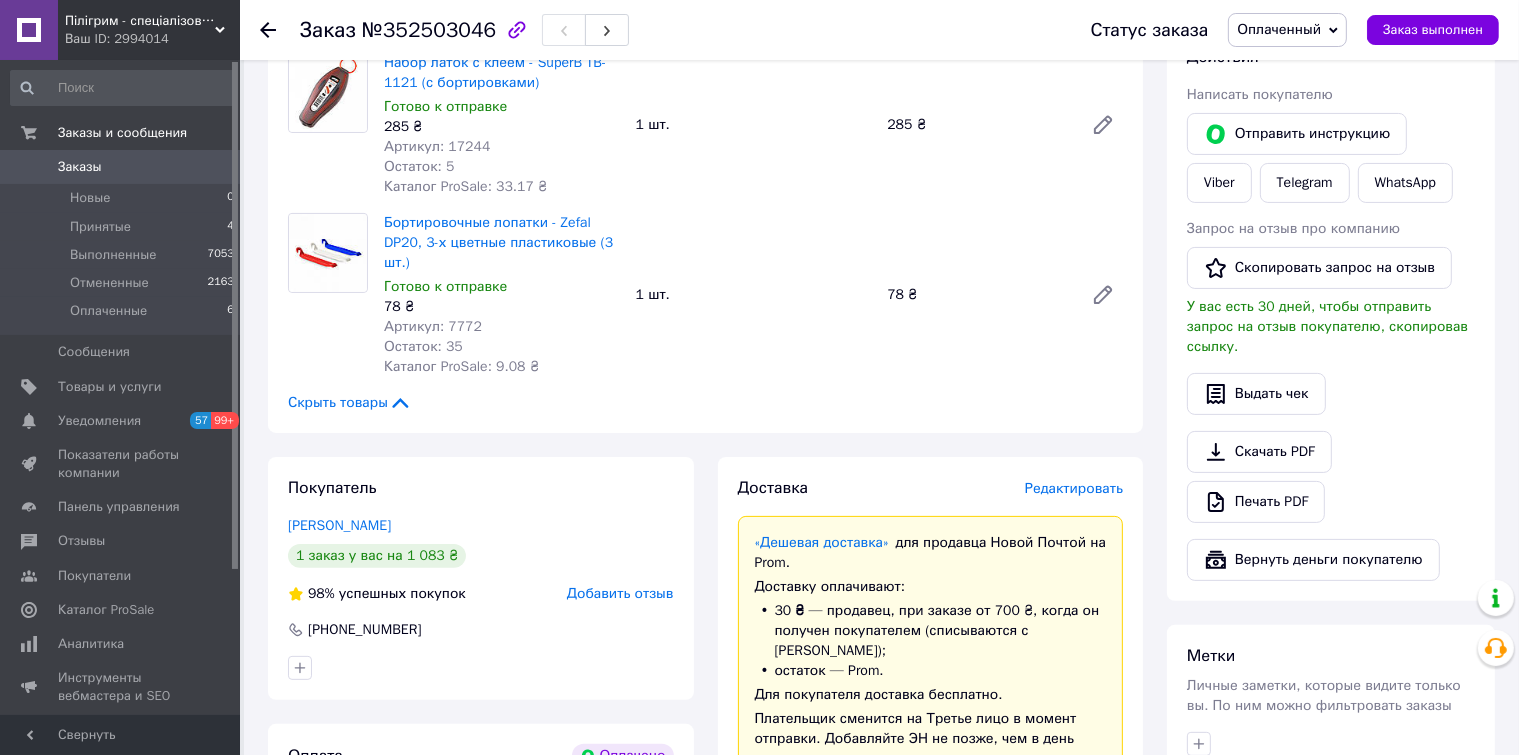 click on "Артикул: 7772" at bounding box center [433, 326] 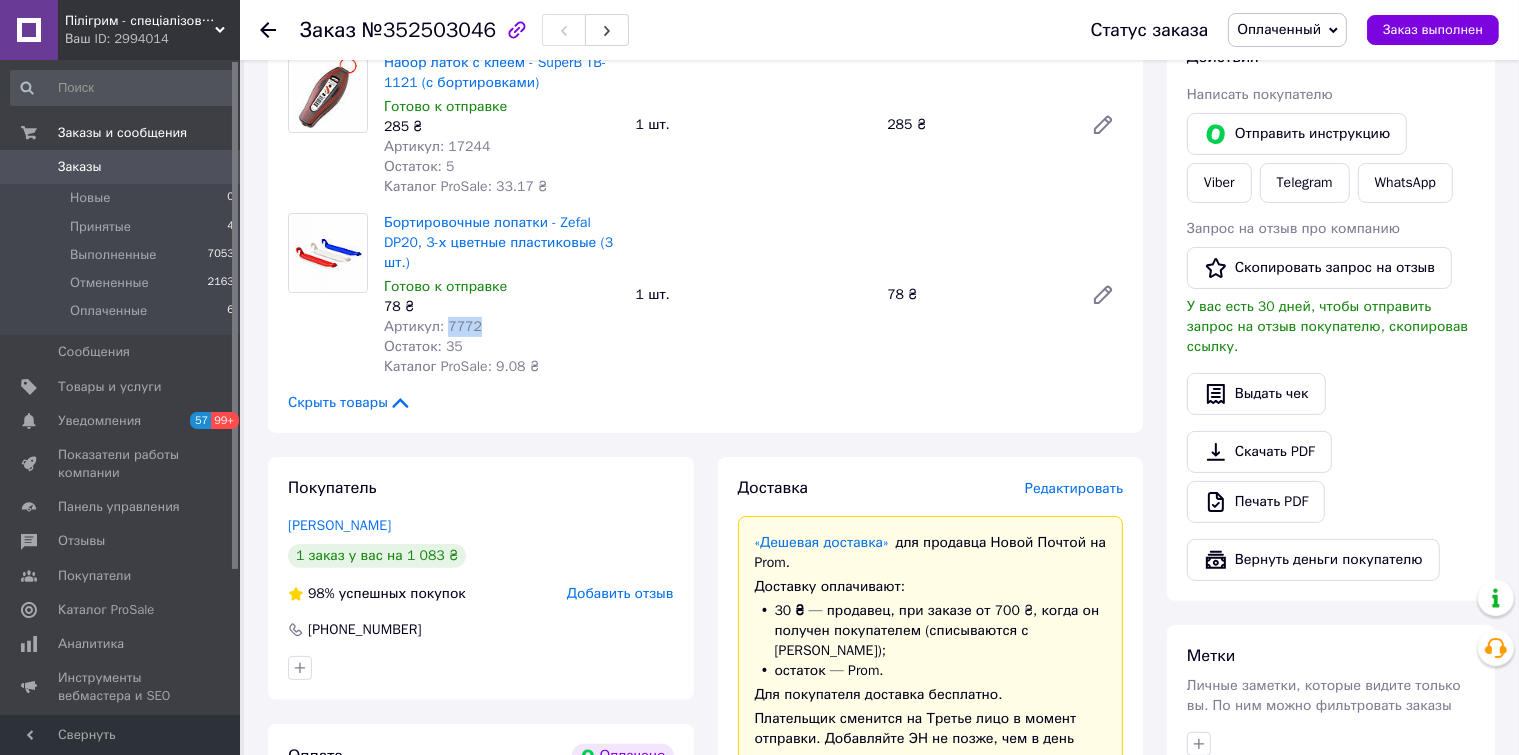 click on "Артикул: 7772" at bounding box center [433, 326] 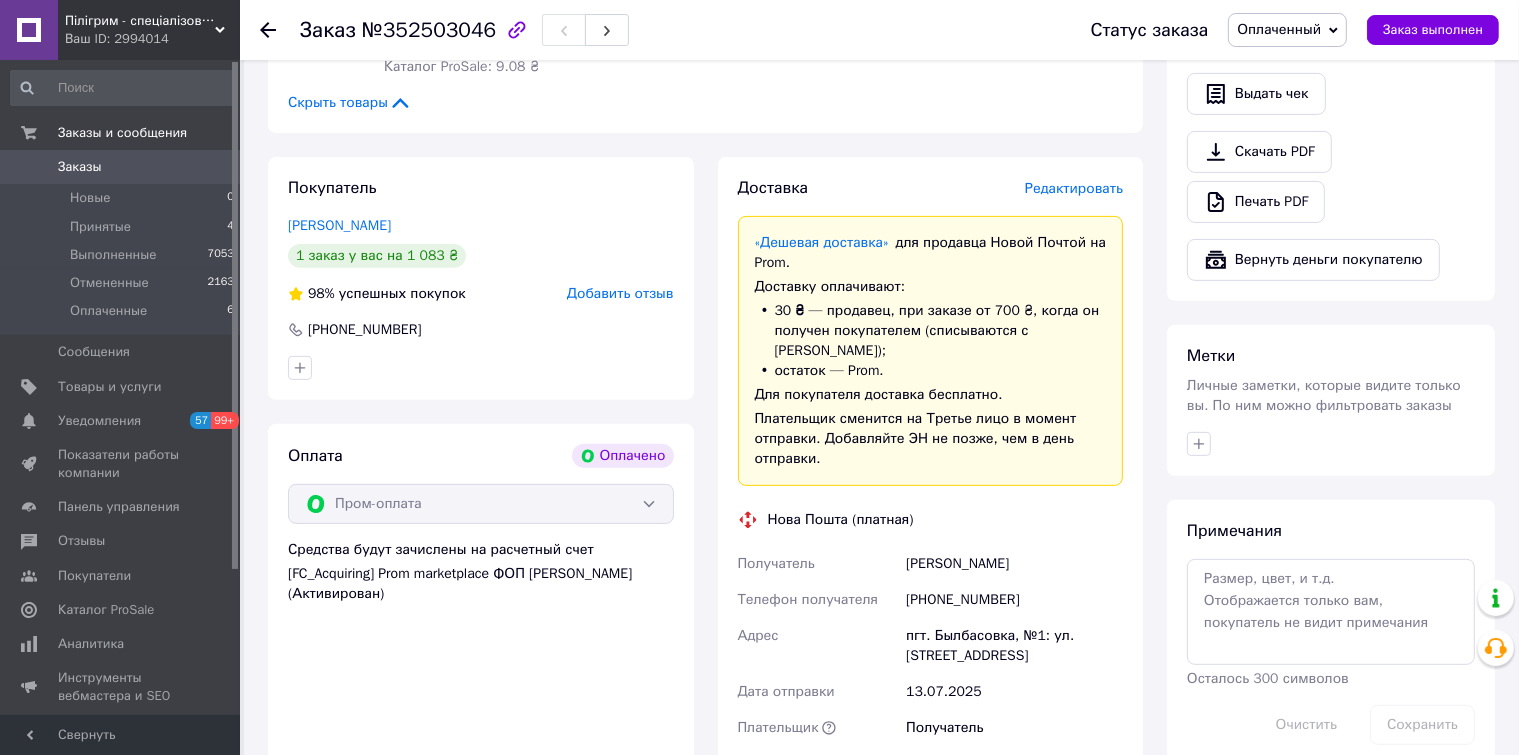 scroll, scrollTop: 900, scrollLeft: 0, axis: vertical 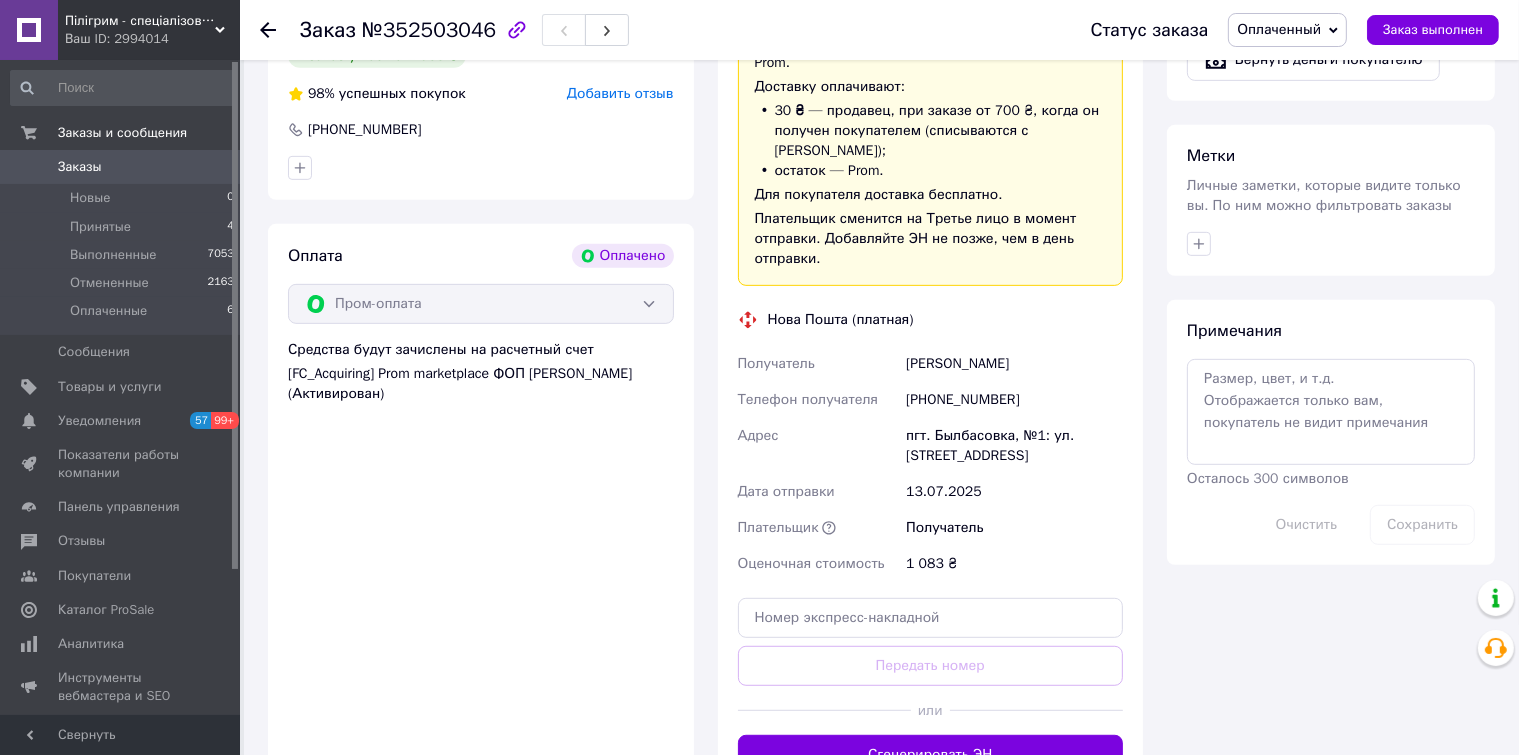 click on "[PHONE_NUMBER]" at bounding box center [1014, 400] 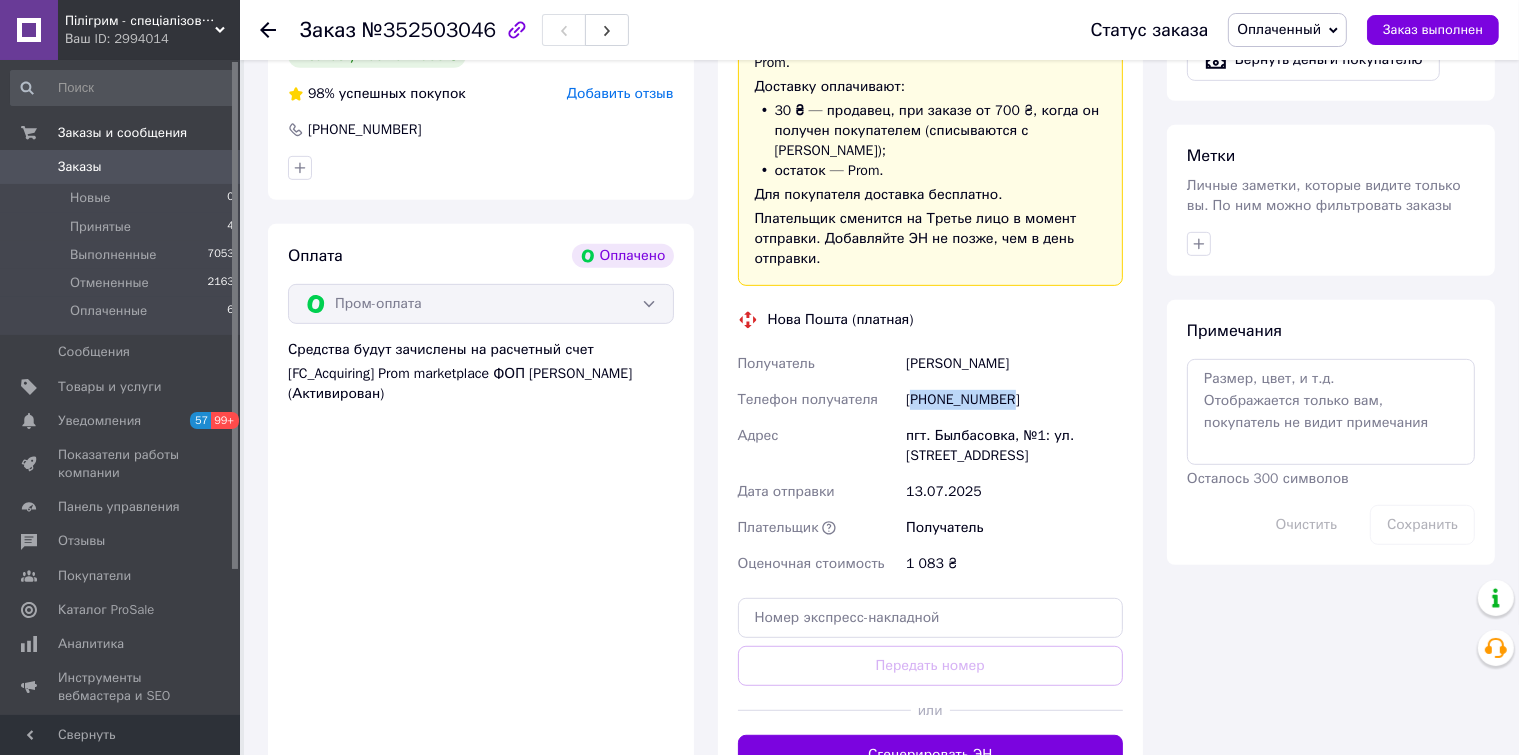 click on "[PHONE_NUMBER]" at bounding box center (1014, 400) 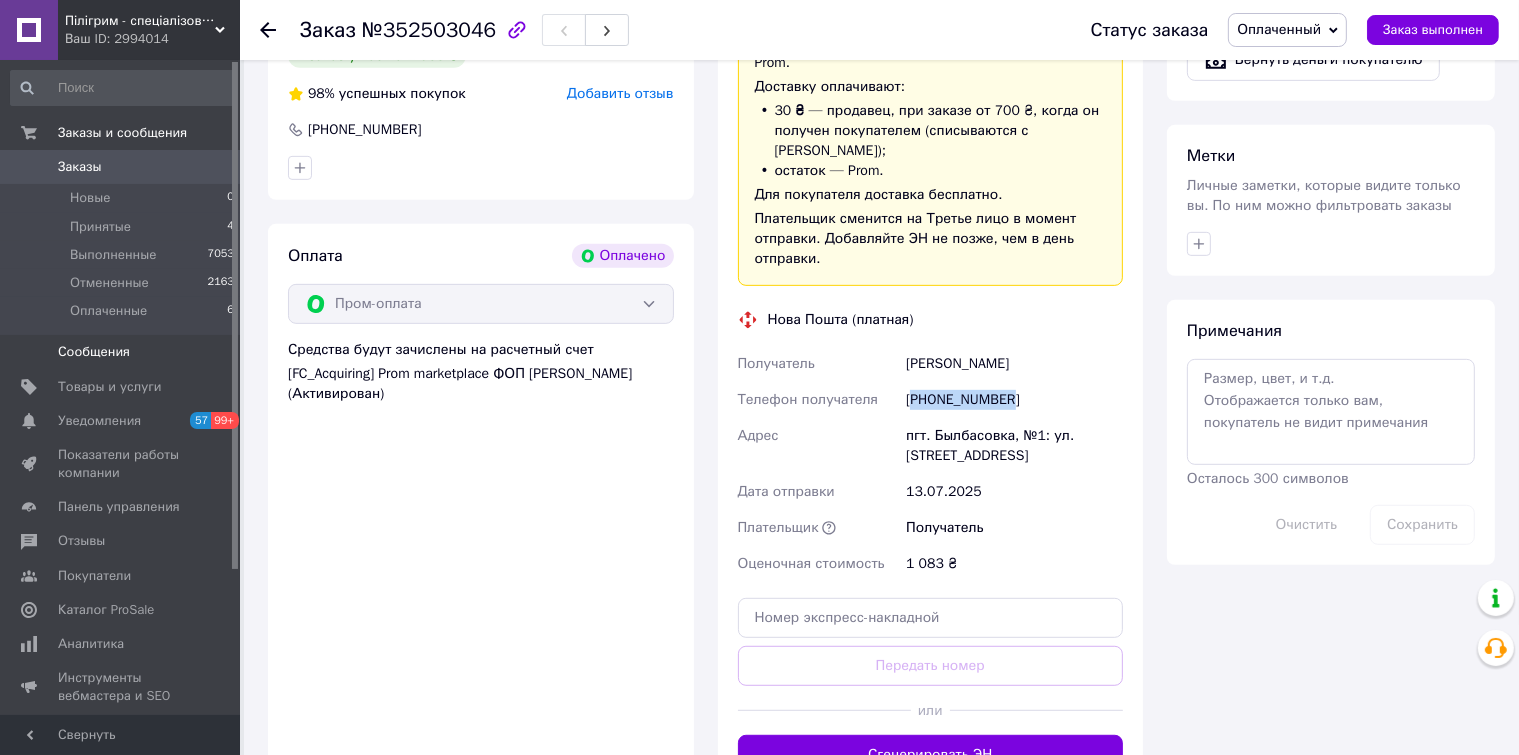 scroll, scrollTop: 400, scrollLeft: 0, axis: vertical 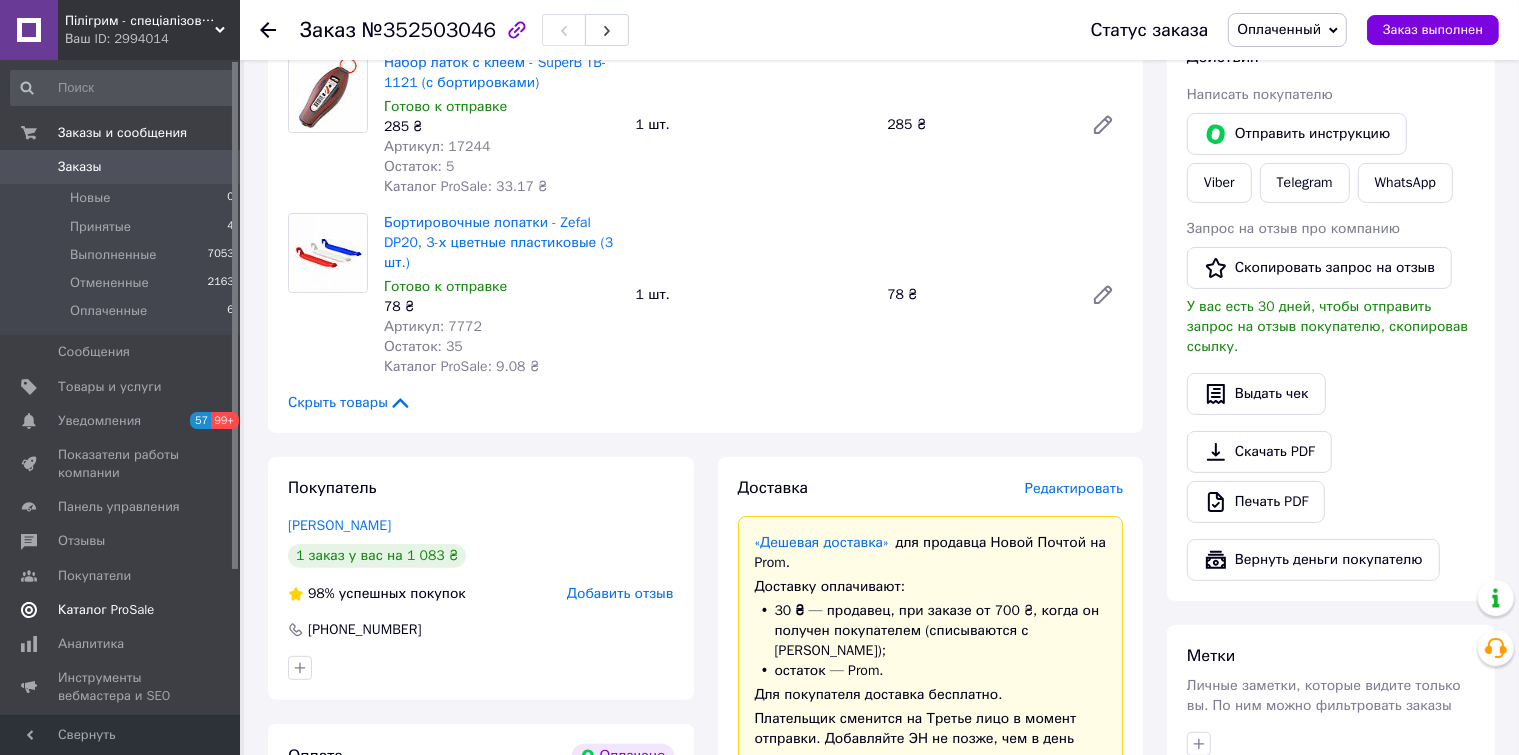 click on "Каталог ProSale" at bounding box center (106, 610) 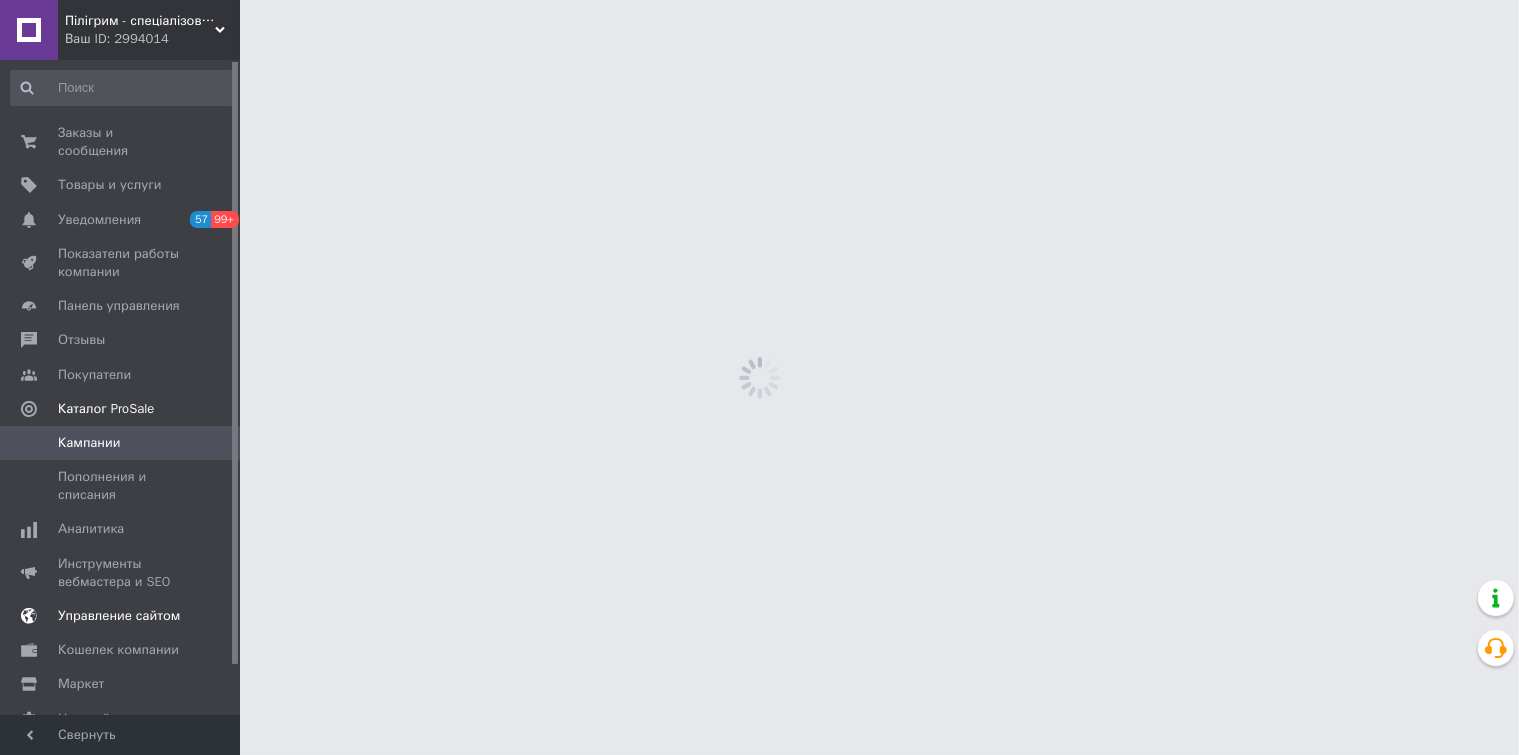 scroll, scrollTop: 0, scrollLeft: 0, axis: both 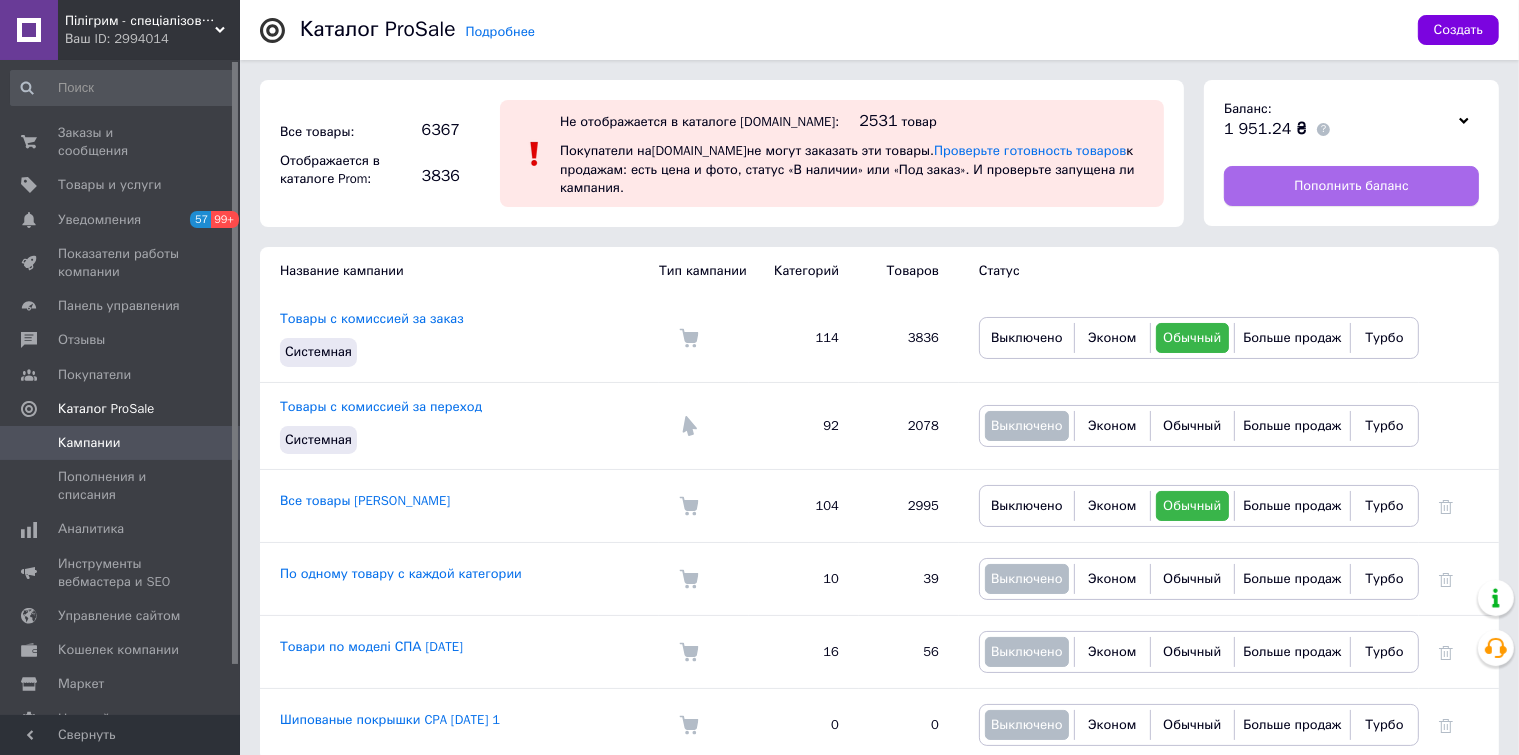 click on "Пополнить баланс" at bounding box center [1351, 186] 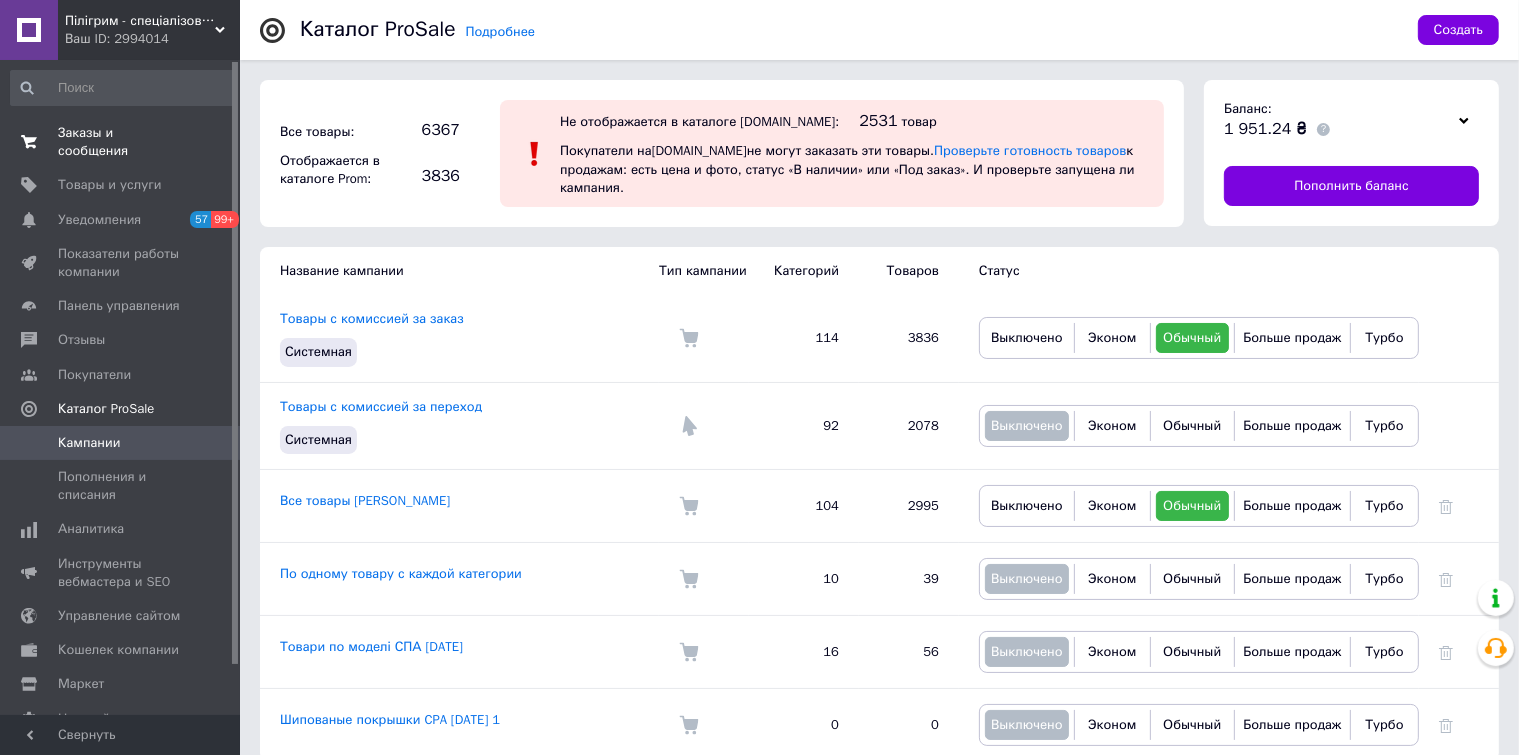 click on "Заказы и сообщения" at bounding box center [121, 142] 